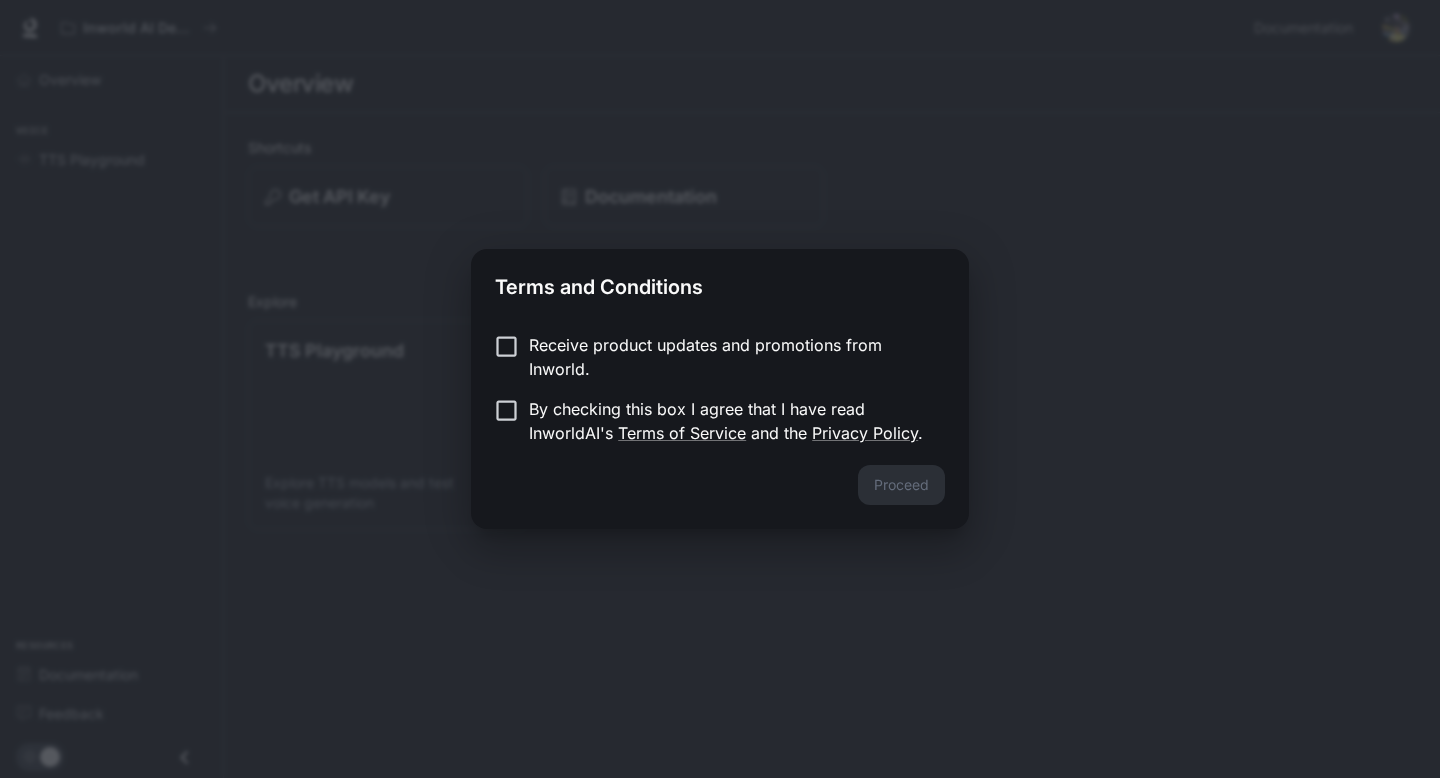 scroll, scrollTop: 0, scrollLeft: 0, axis: both 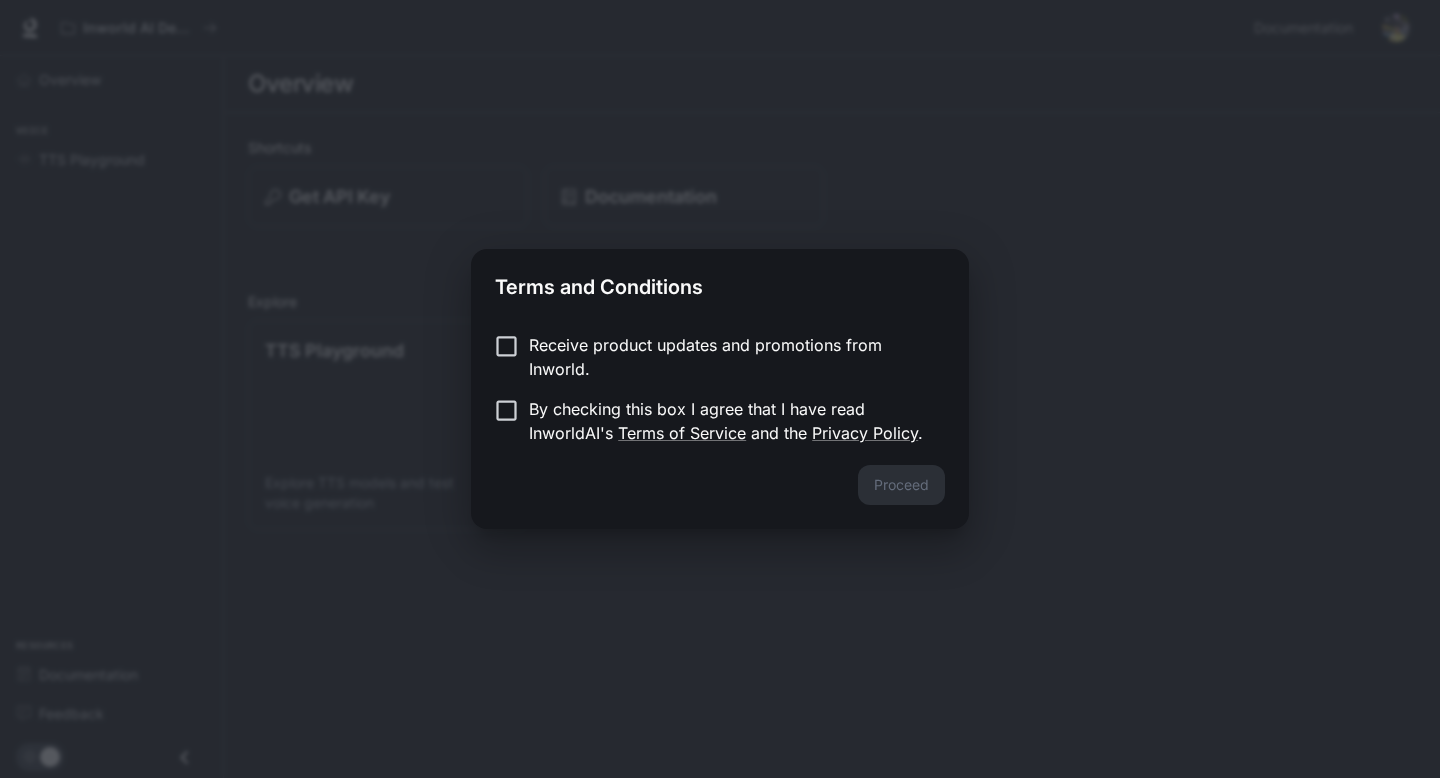 click on "Receive product updates and promotions from Inworld." at bounding box center (729, 357) 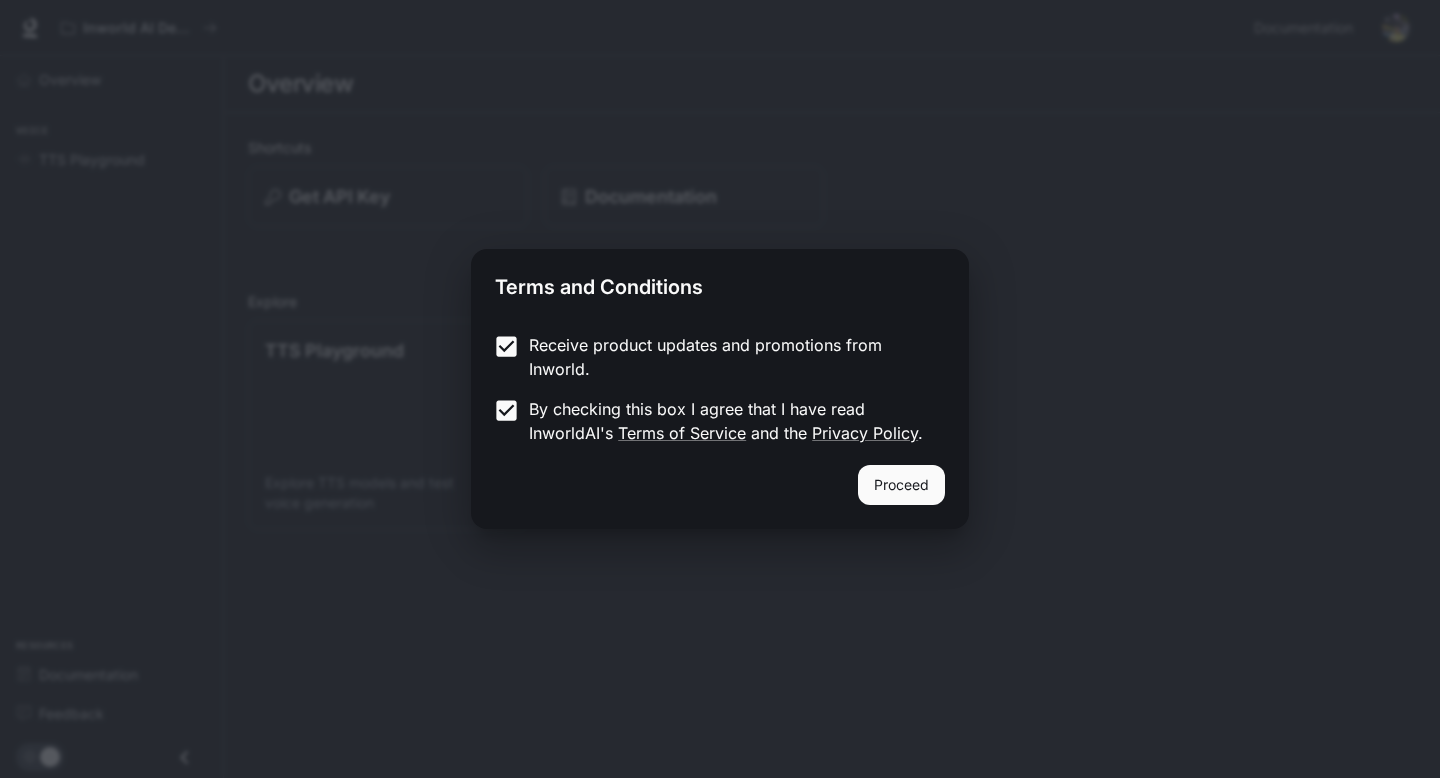 click on "Proceed" at bounding box center (901, 485) 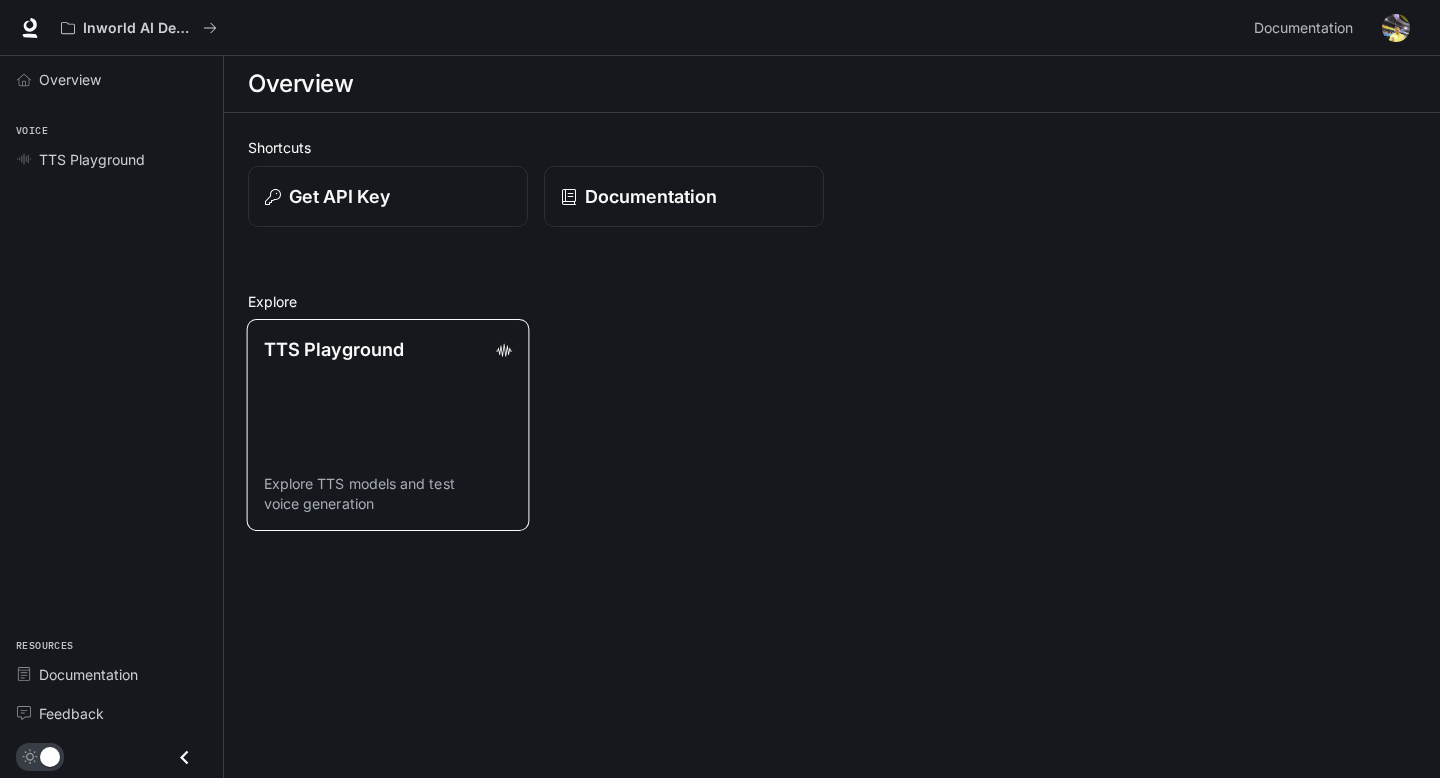 click on "TTS Playground Explore TTS models and test voice generation" at bounding box center (388, 425) 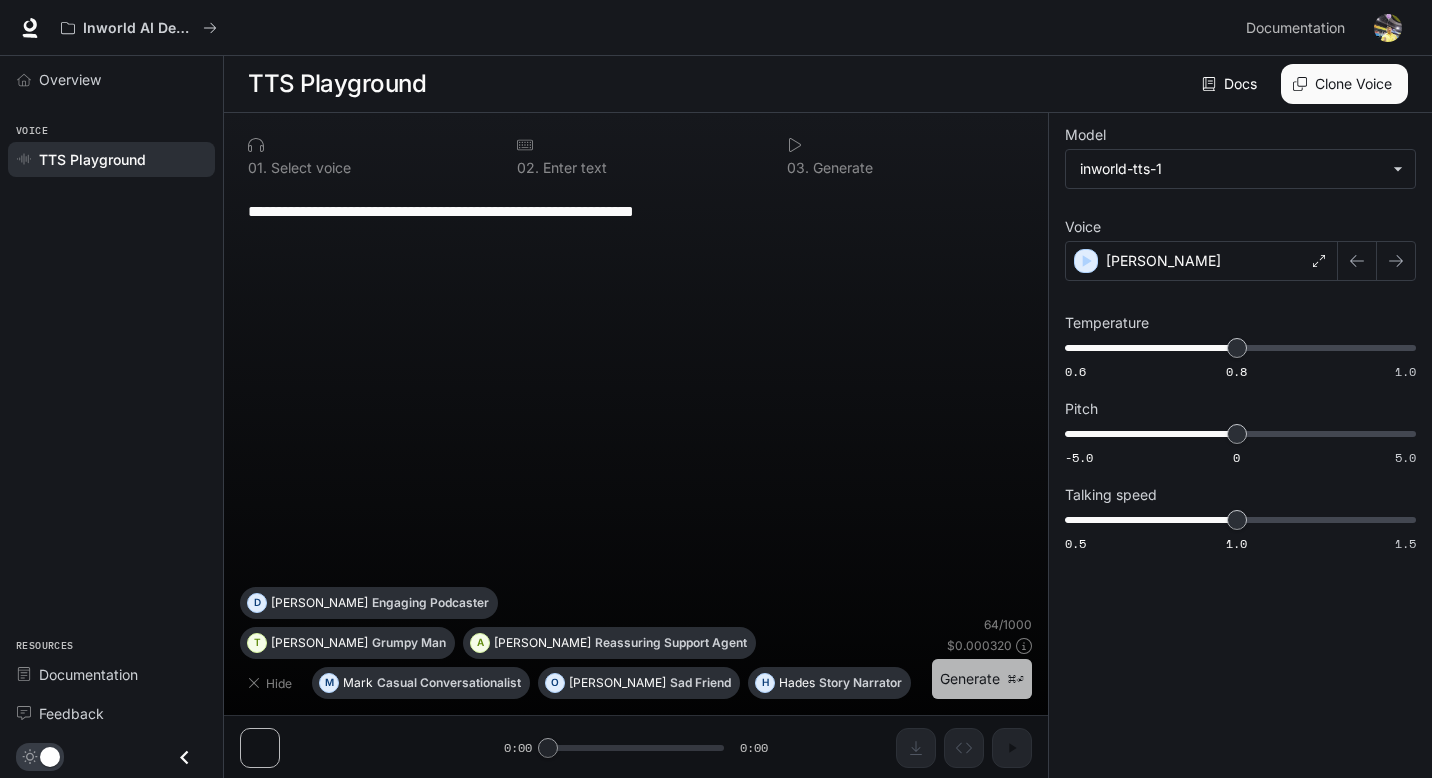 click on "Generate ⌘⏎" at bounding box center (982, 679) 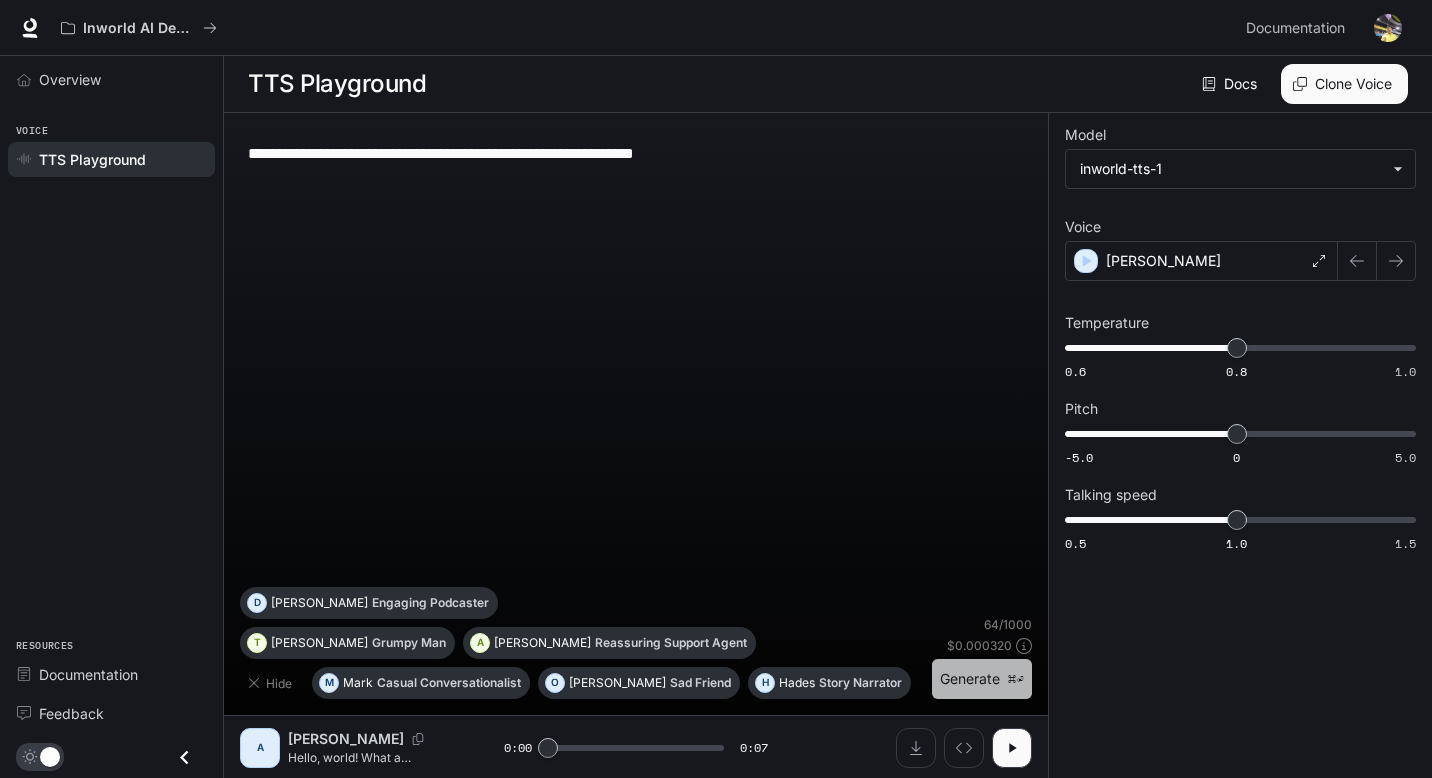 click on "Generate ⌘⏎" at bounding box center (982, 679) 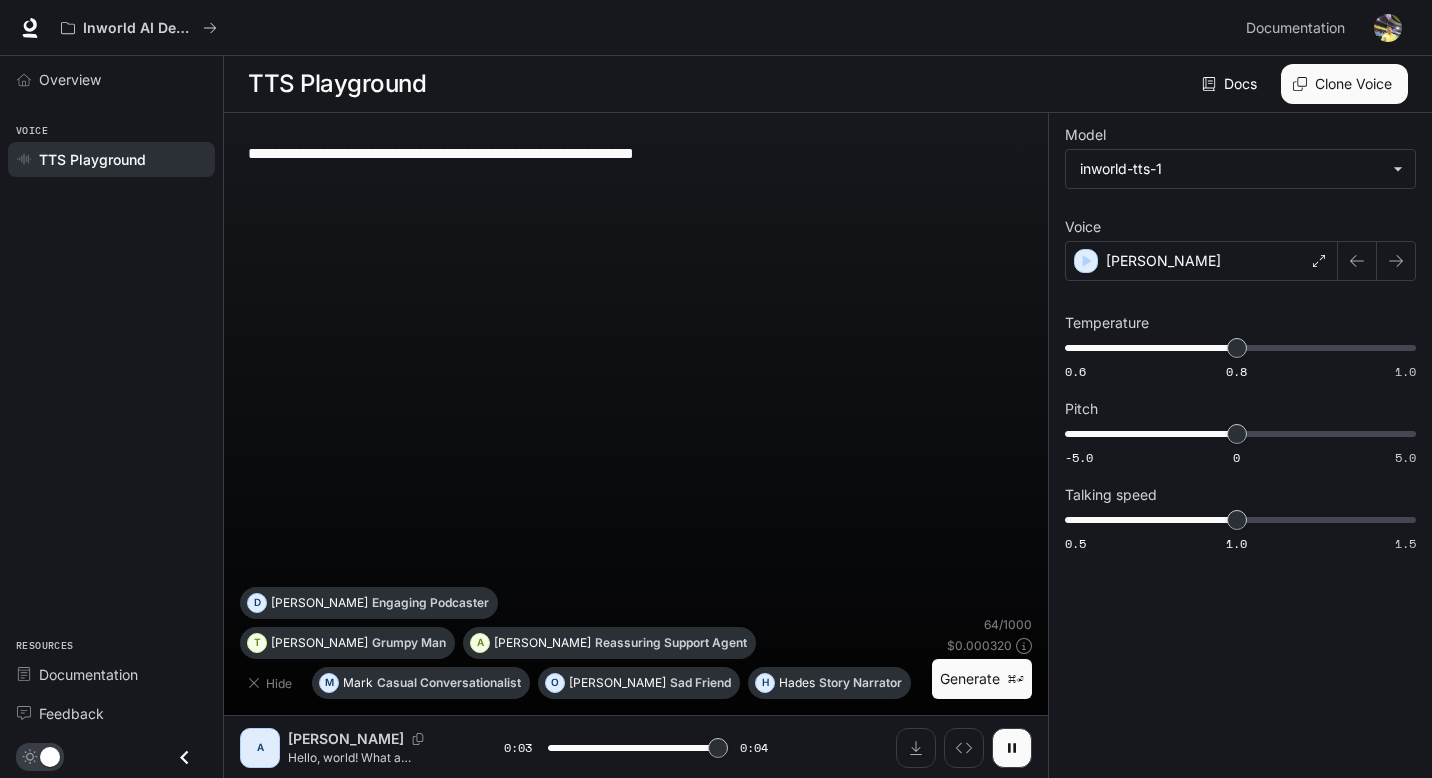 type on "*" 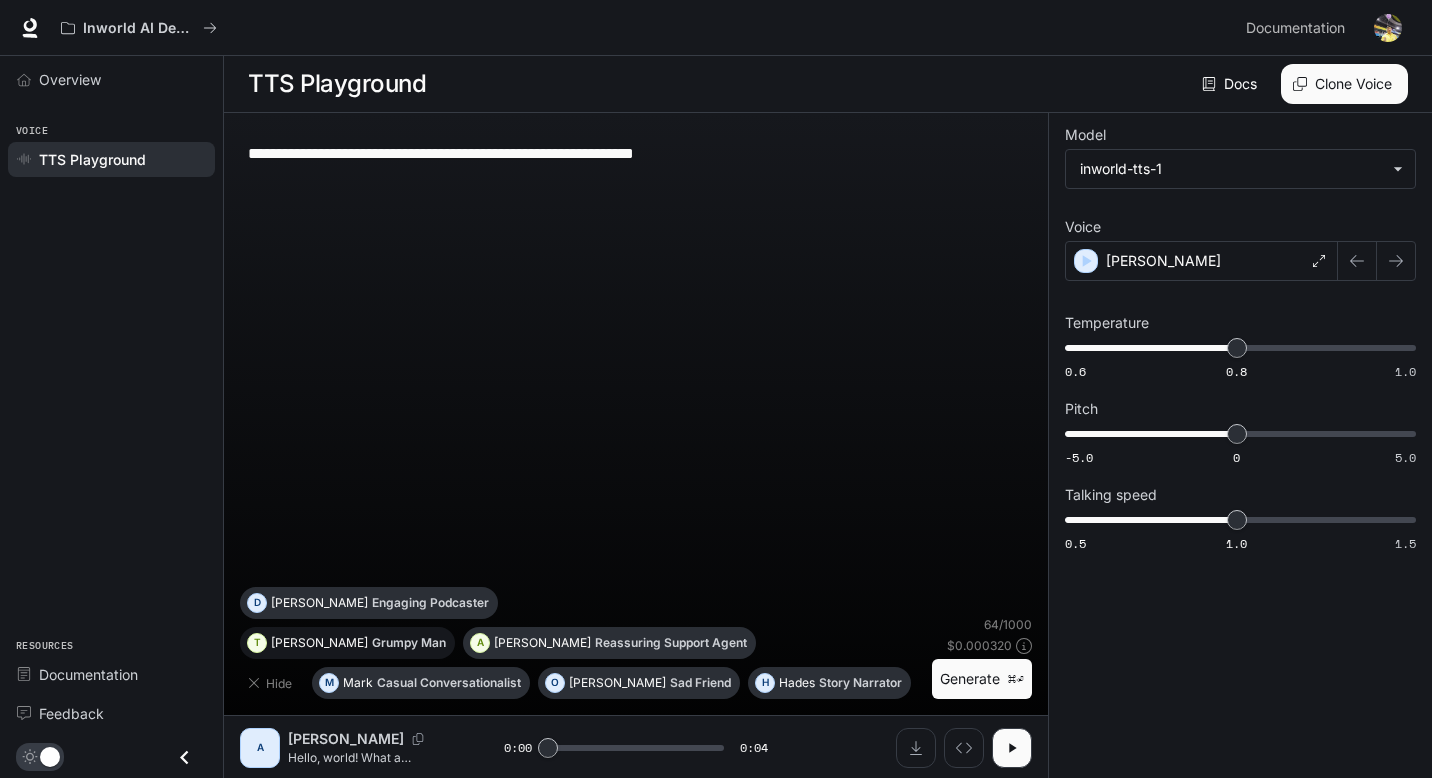 click on "Grumpy Man" at bounding box center [409, 643] 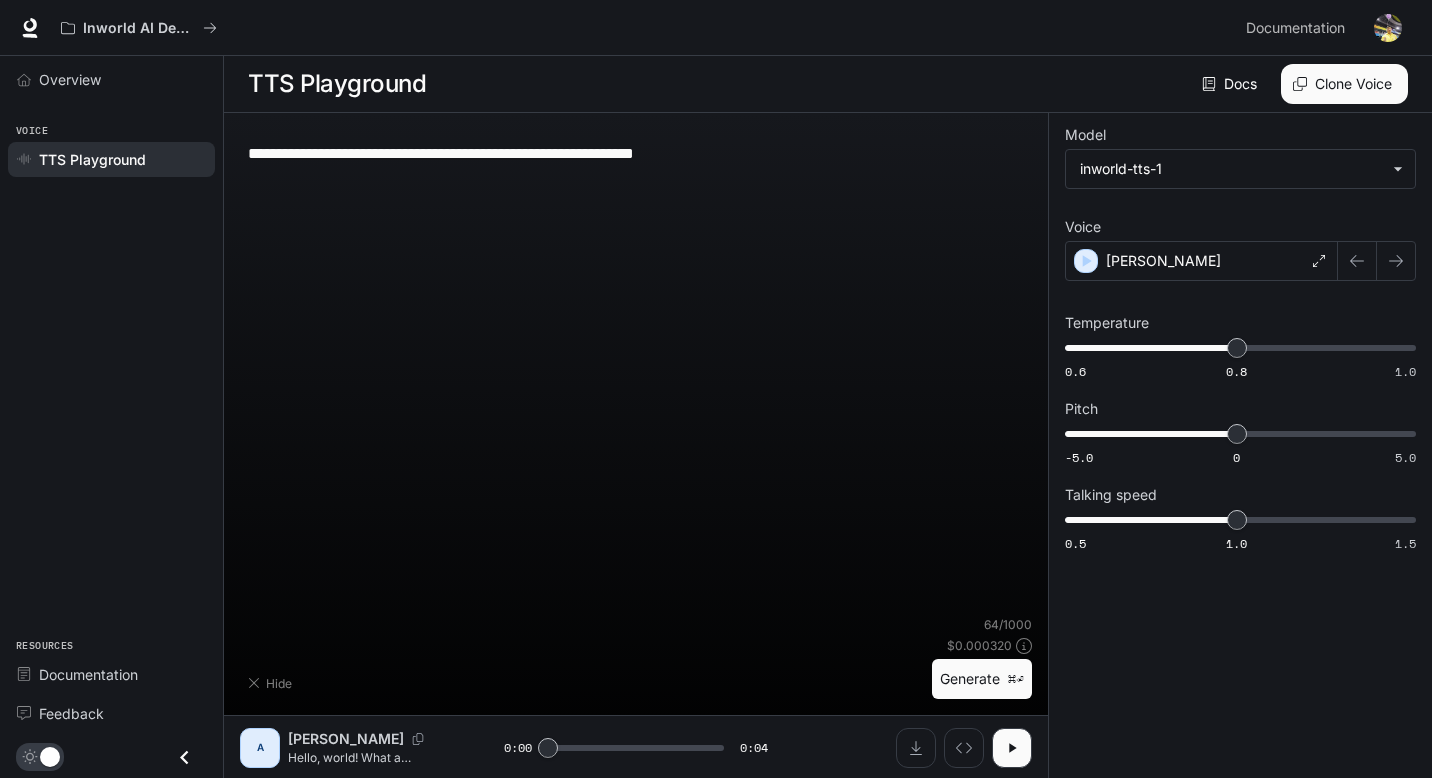 type on "**********" 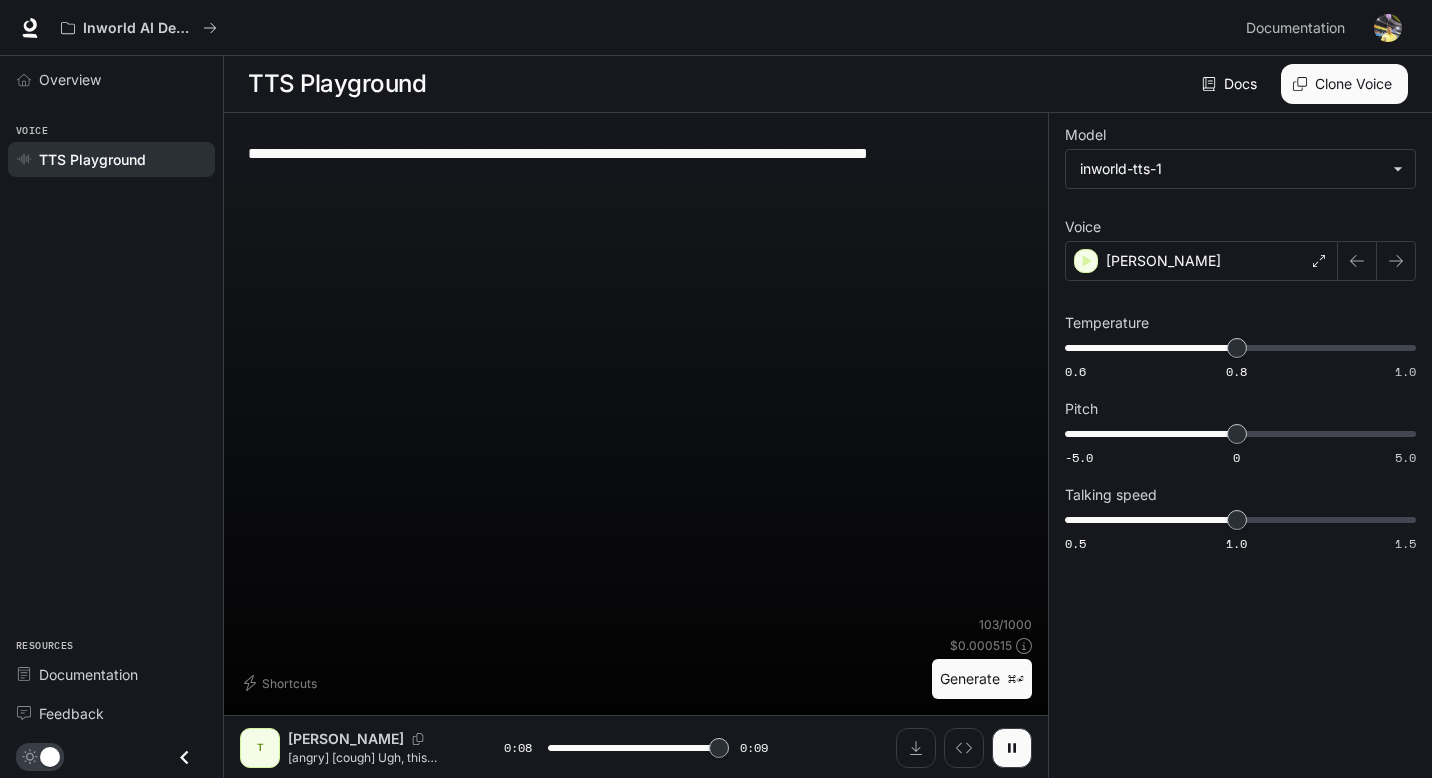 type on "*" 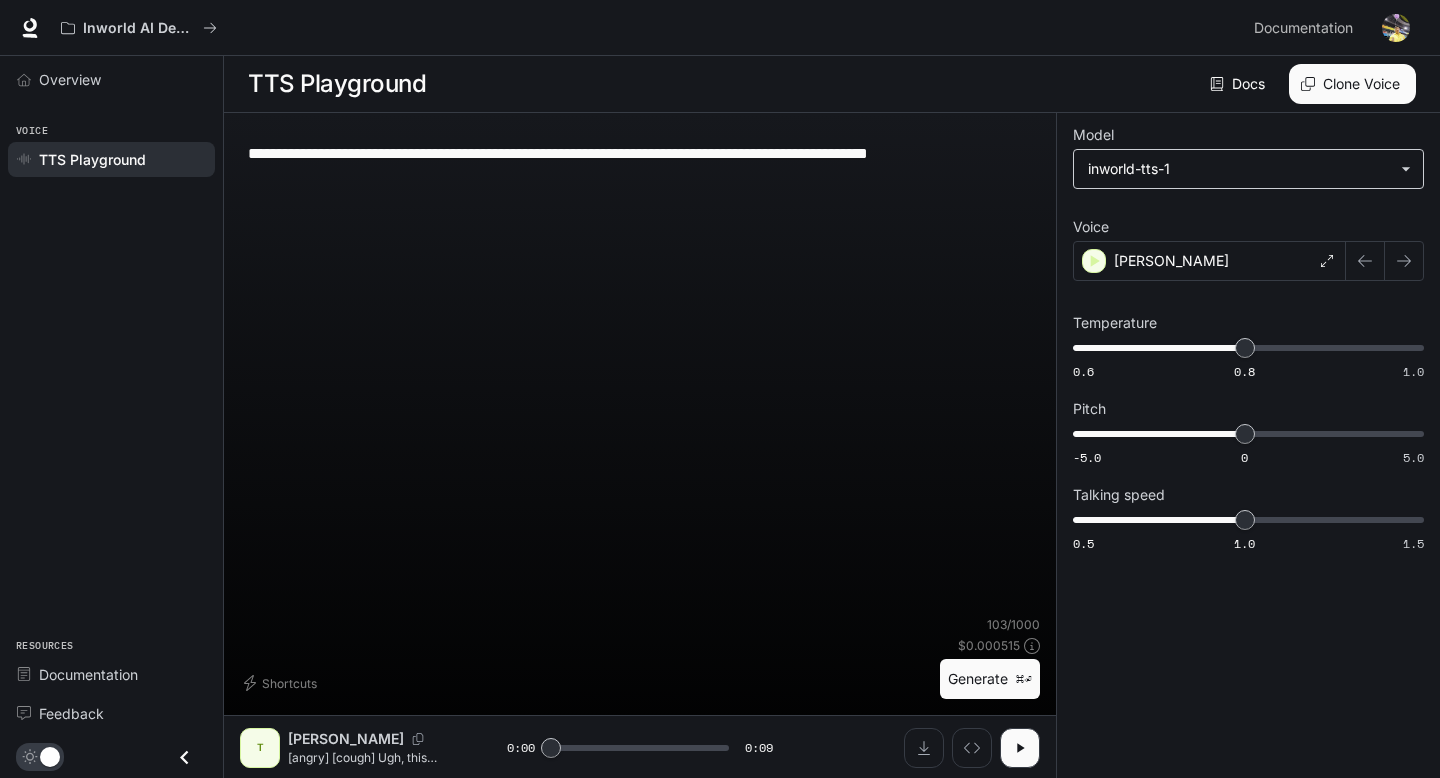 click on "**********" at bounding box center [720, 389] 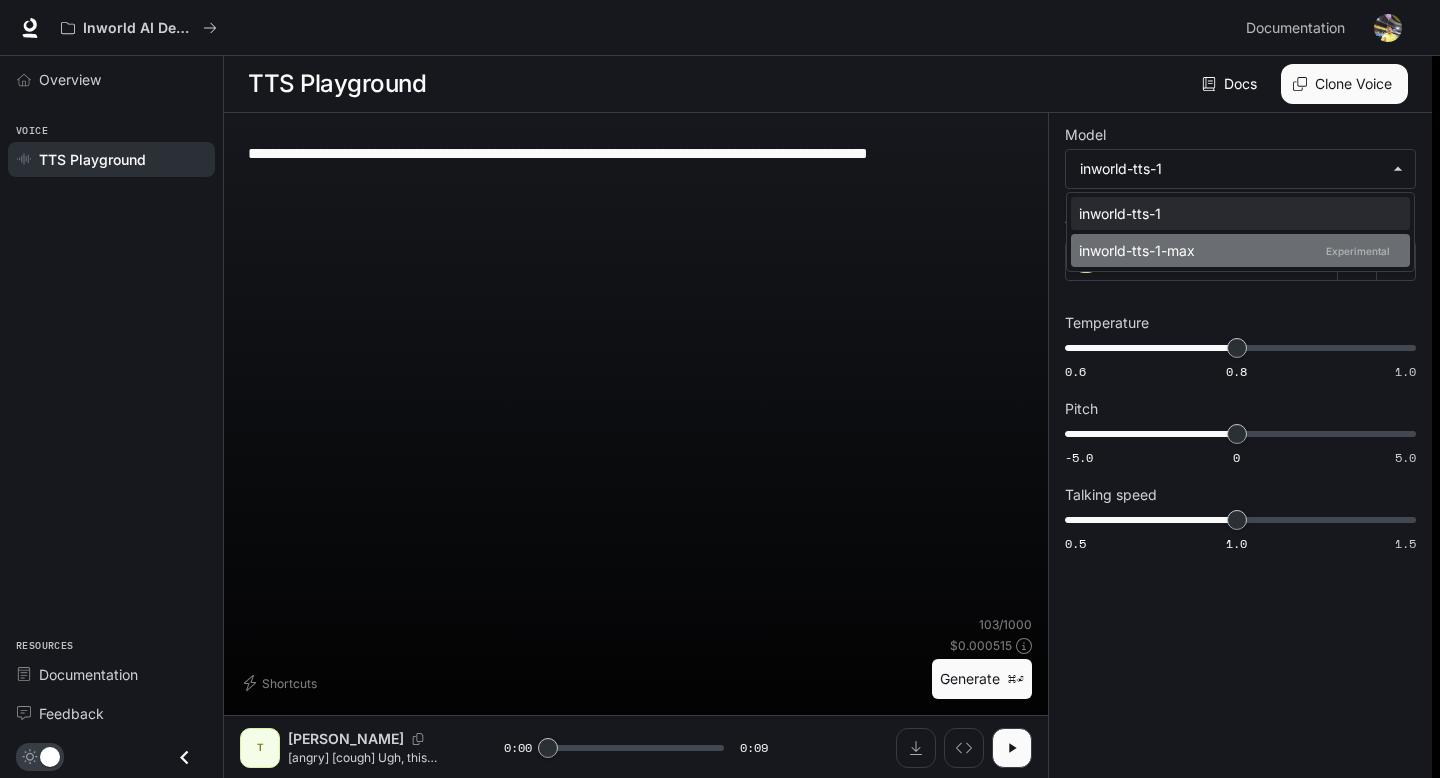 click on "inworld-tts-1-max Experimental" at bounding box center [1236, 250] 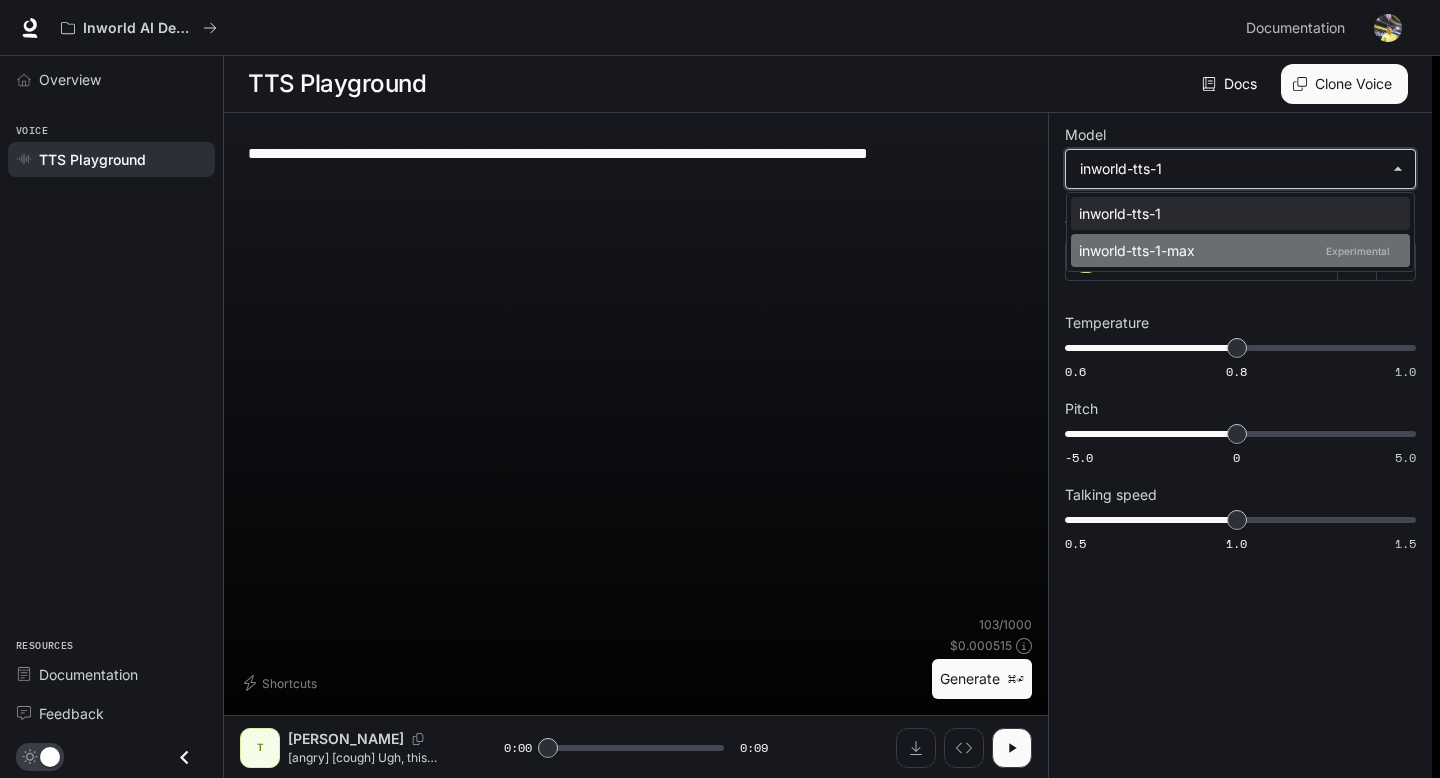 type on "**********" 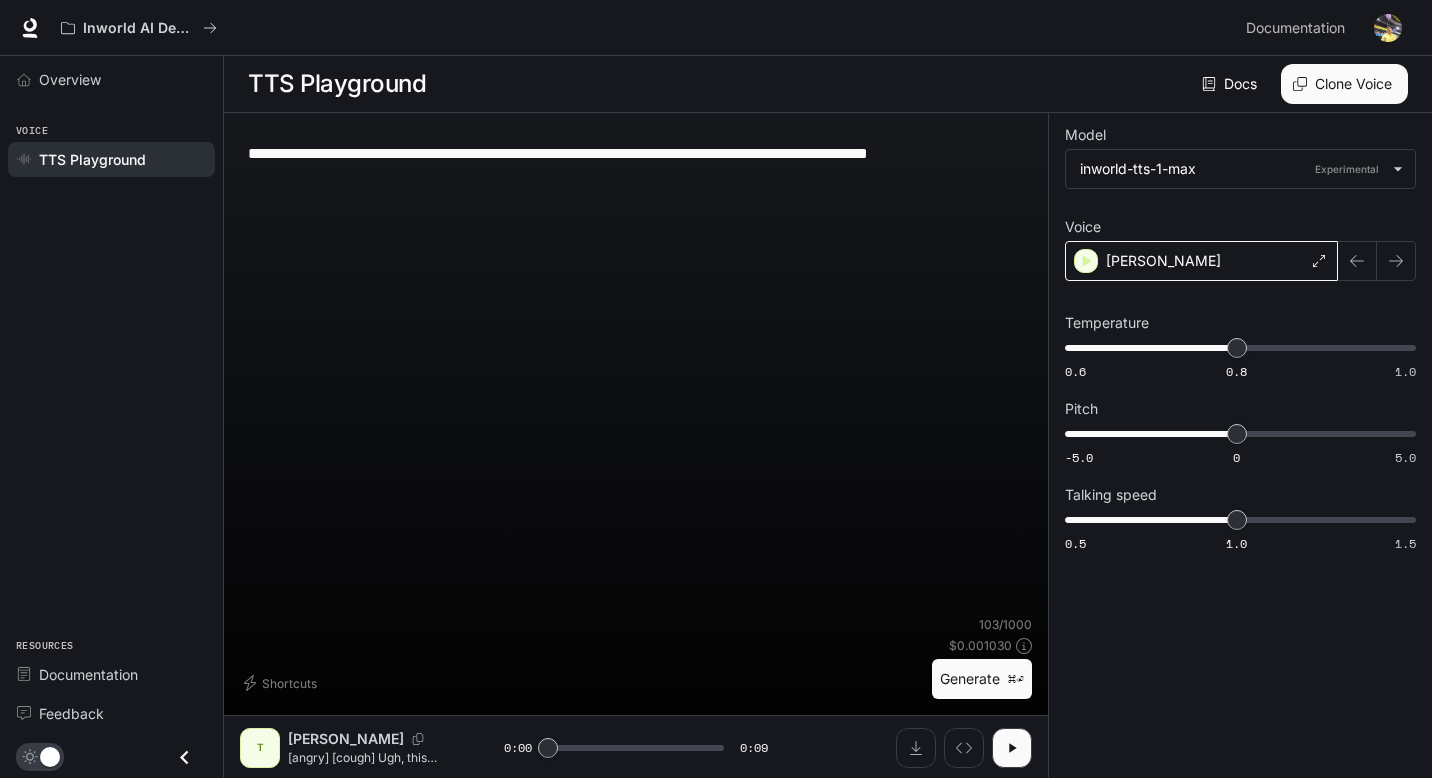 click on "Theodore" at bounding box center [1201, 261] 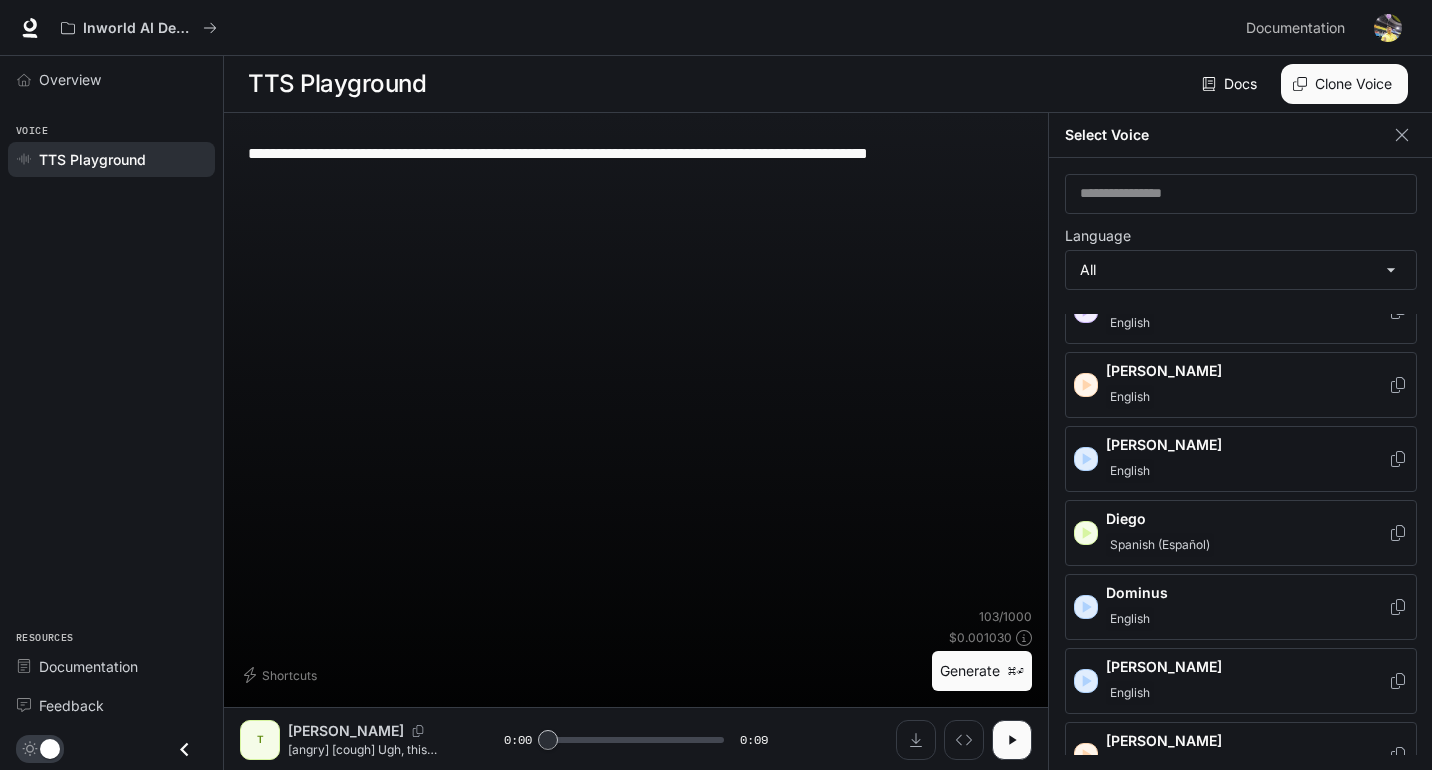 scroll, scrollTop: 518, scrollLeft: 0, axis: vertical 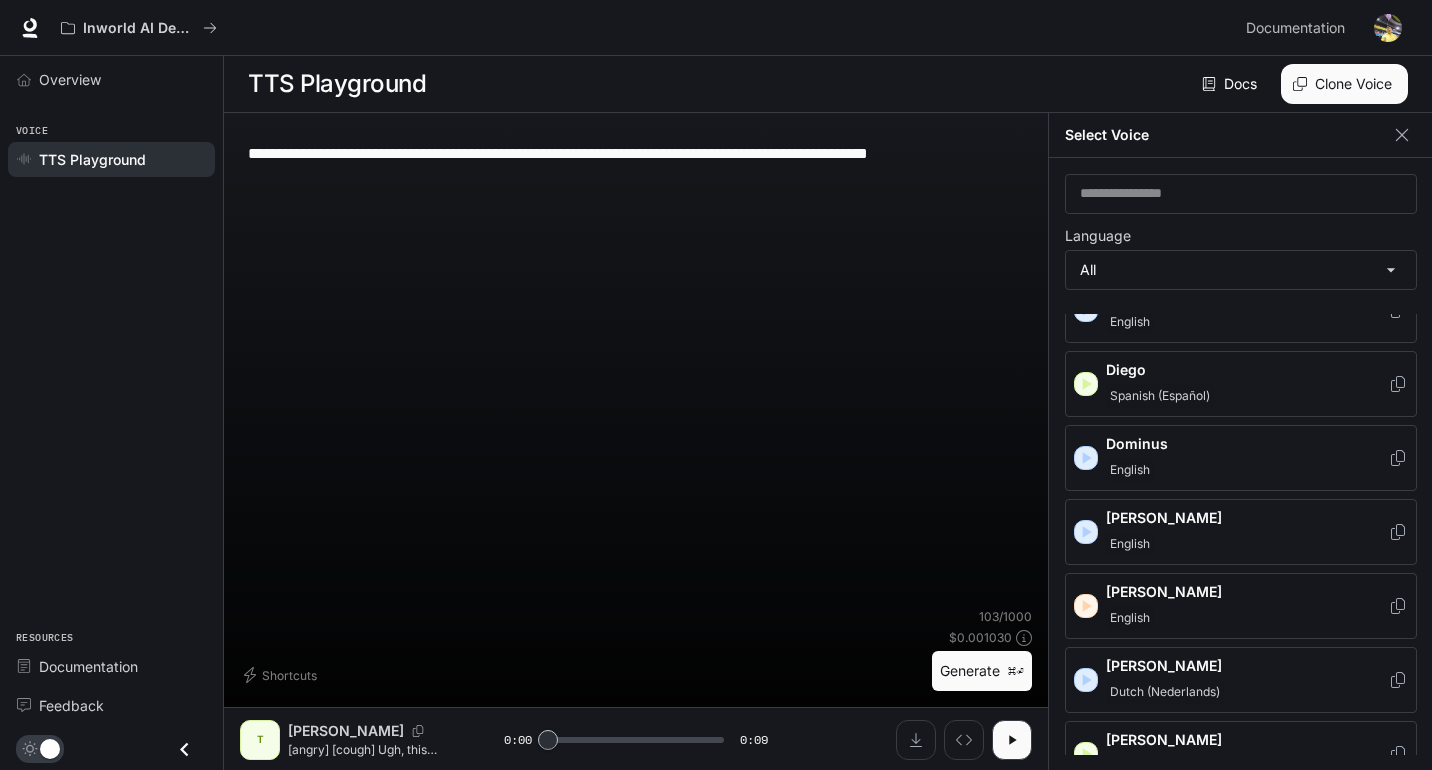 click on "English" at bounding box center [1247, 618] 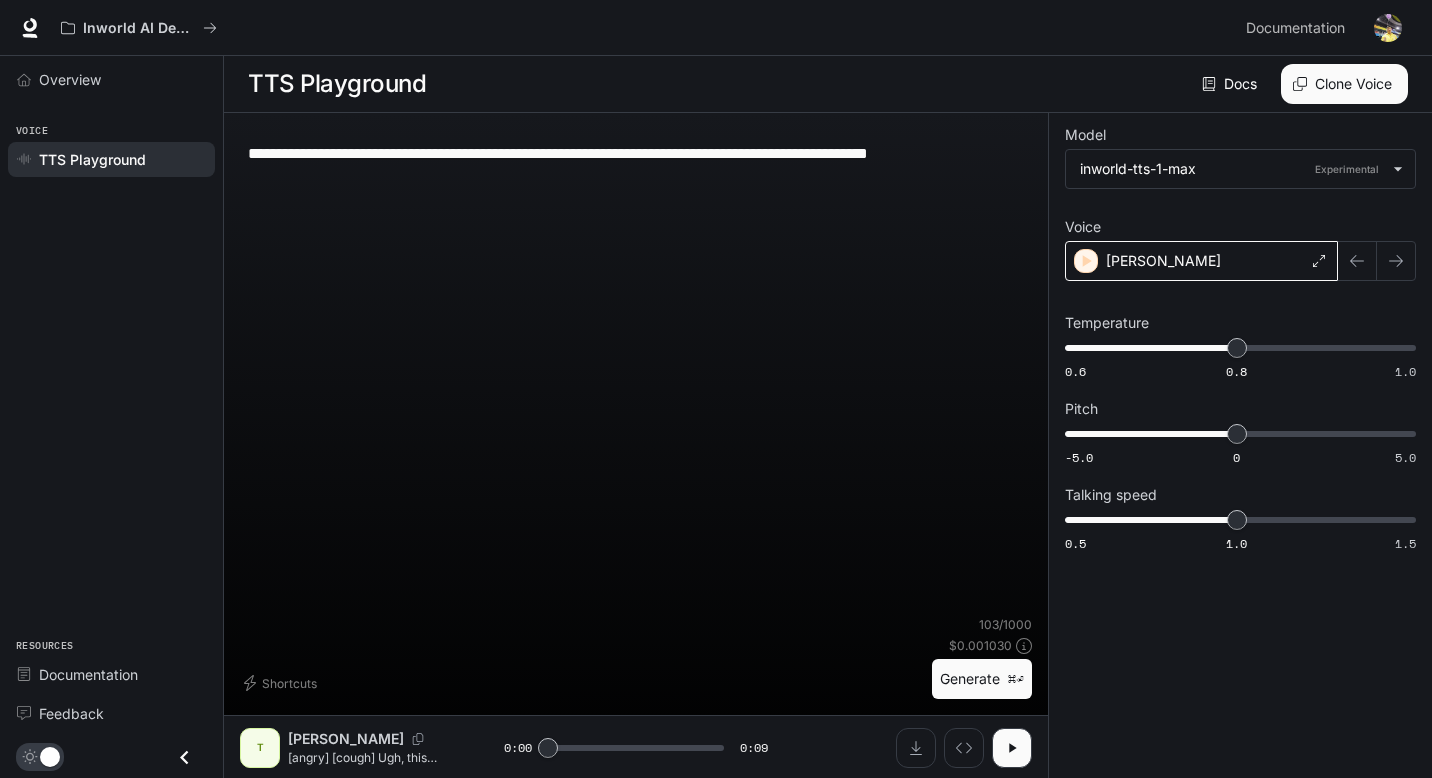 click on "Elizabeth" at bounding box center [1163, 261] 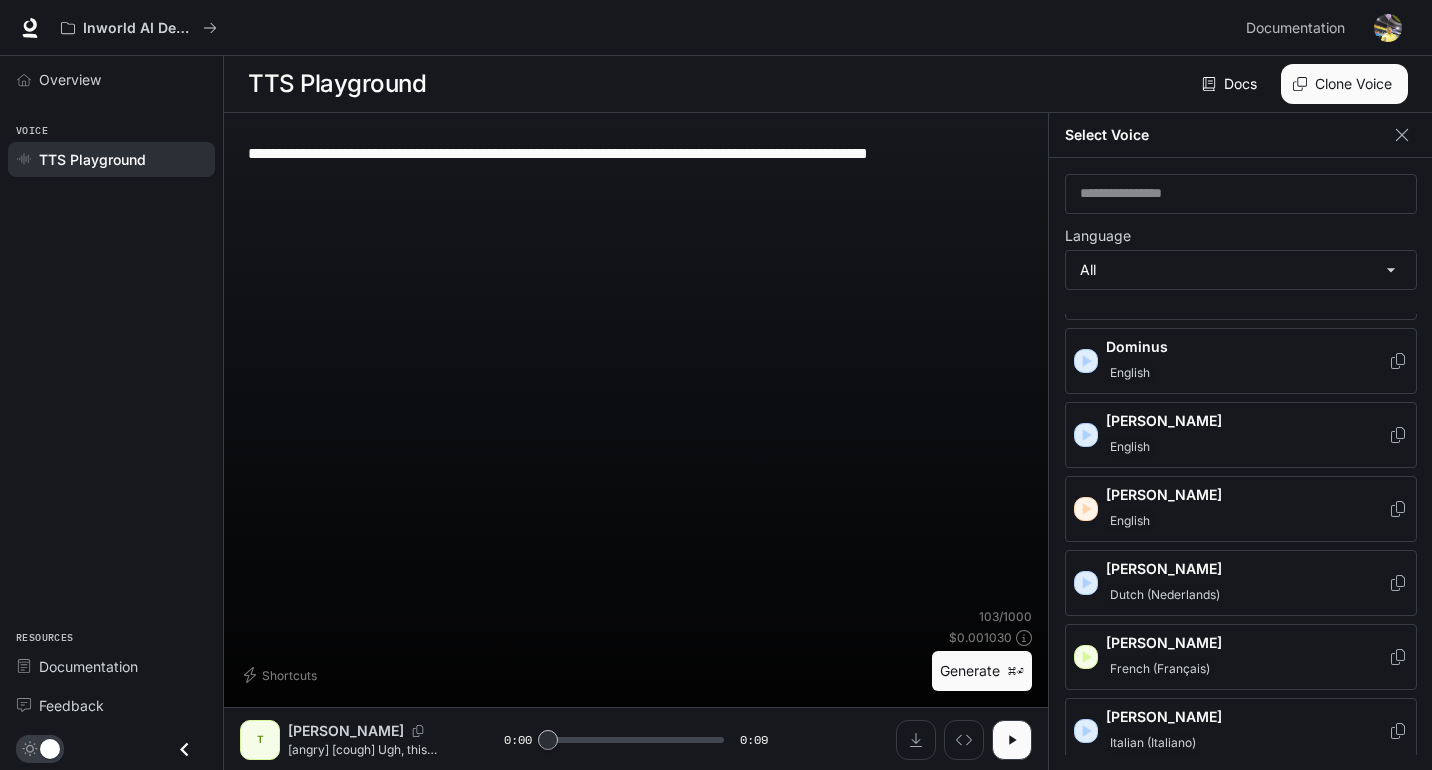 scroll, scrollTop: 840, scrollLeft: 0, axis: vertical 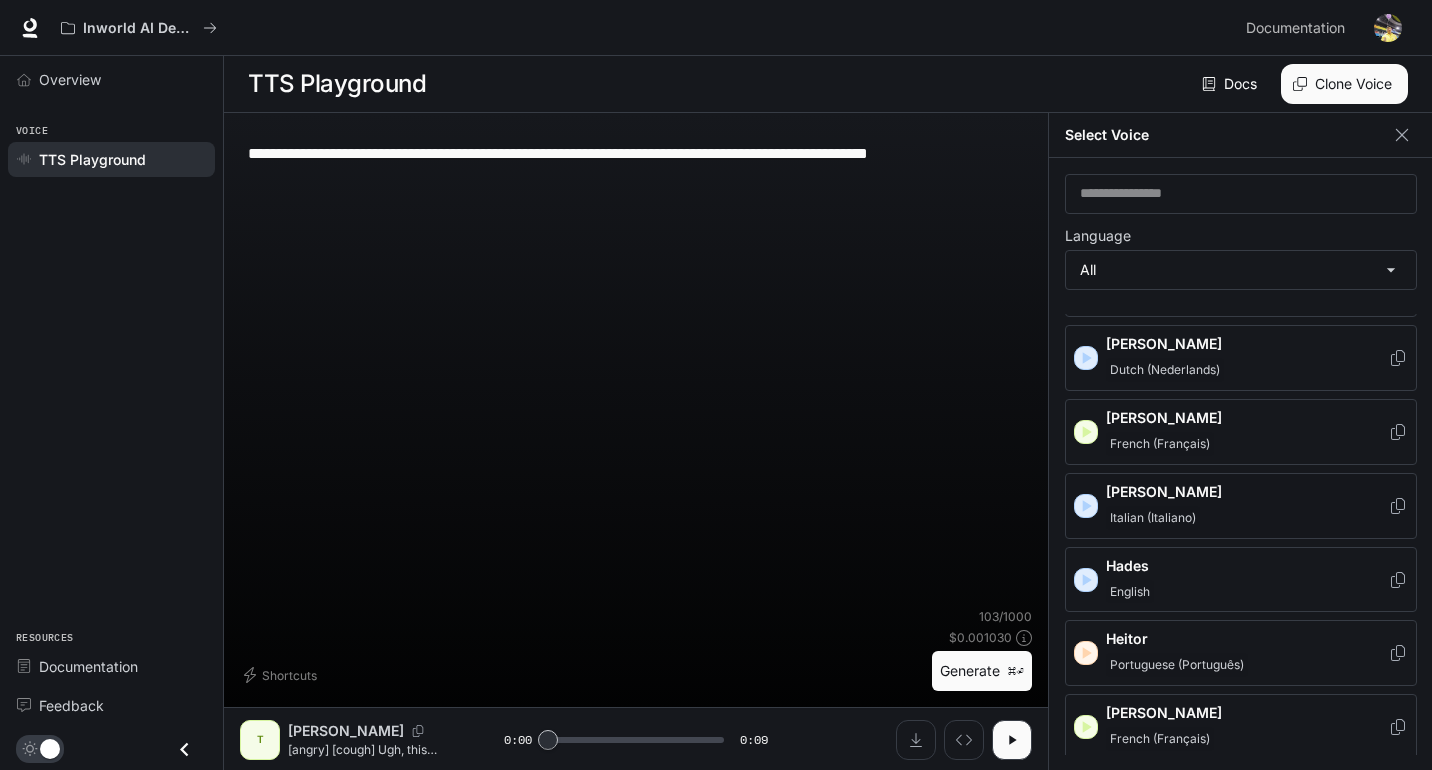 click on "Italian (Italiano)" at bounding box center (1247, 518) 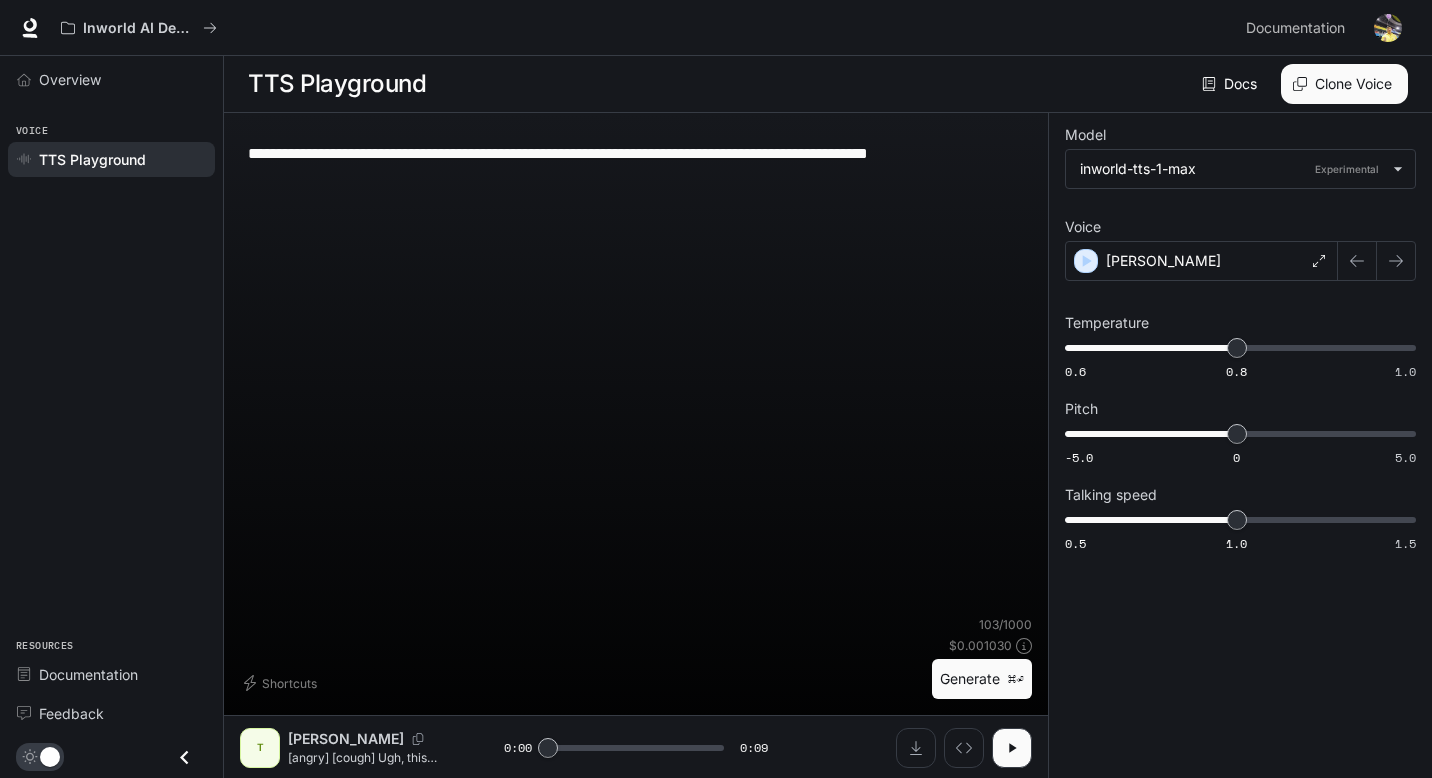 click on "Generate ⌘⏎" at bounding box center [982, 679] 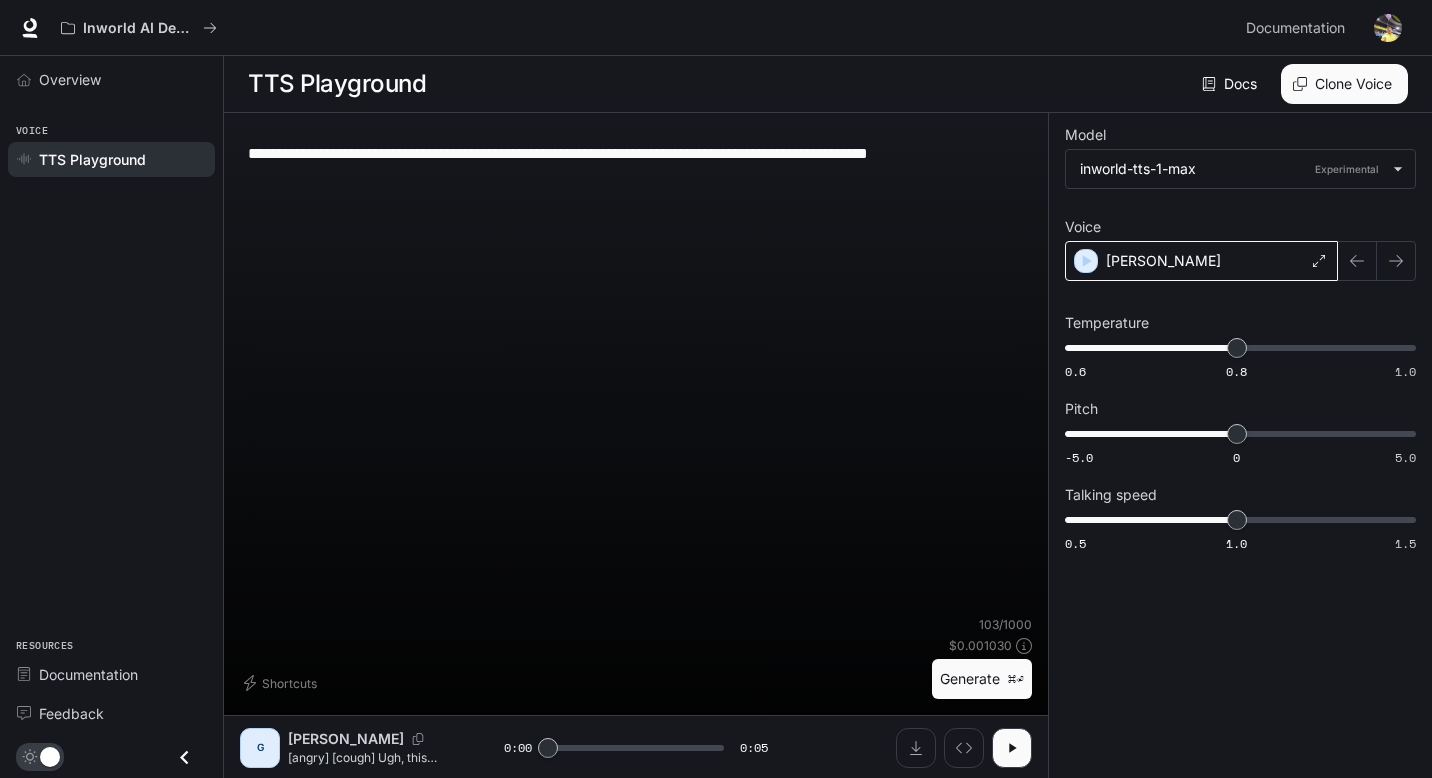 click on "Gianni" at bounding box center (1201, 261) 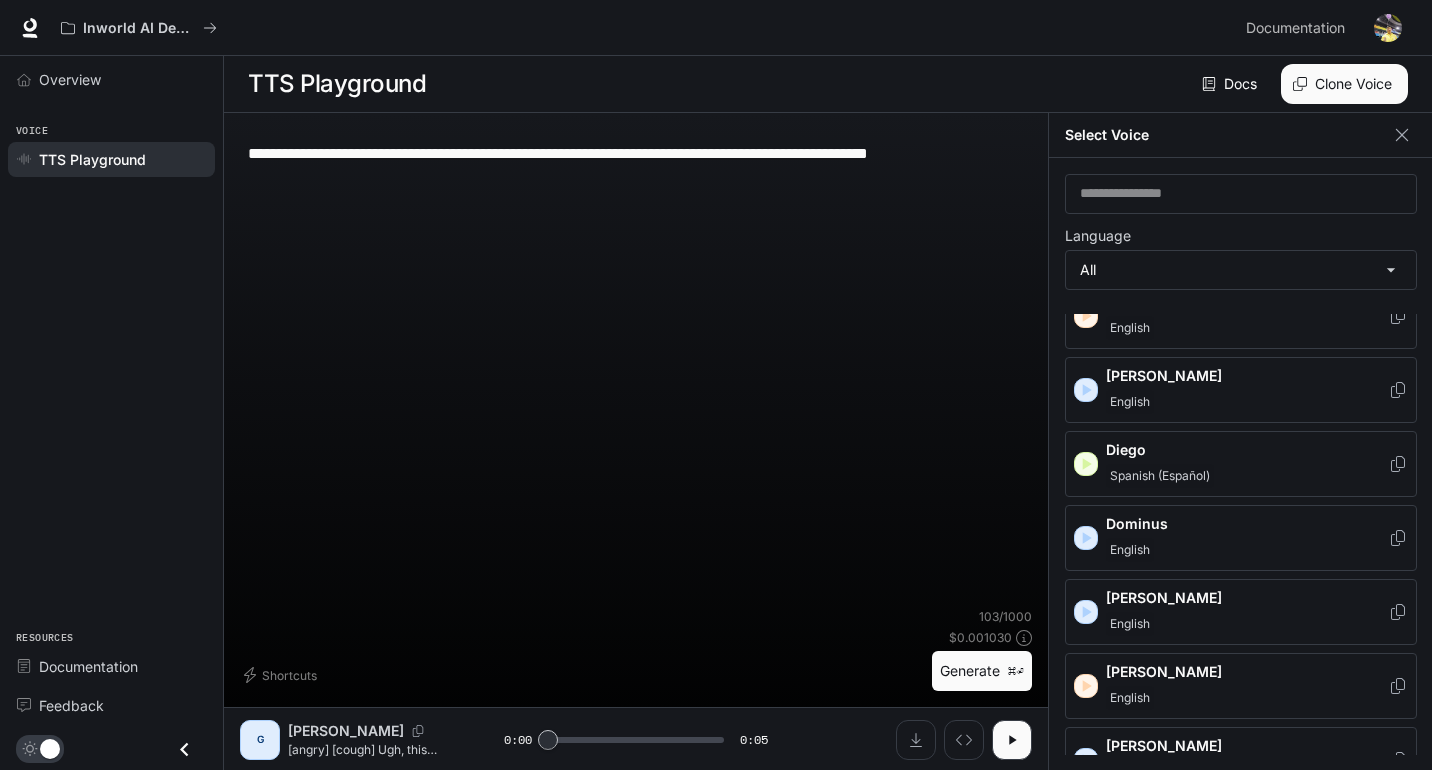 scroll, scrollTop: 477, scrollLeft: 0, axis: vertical 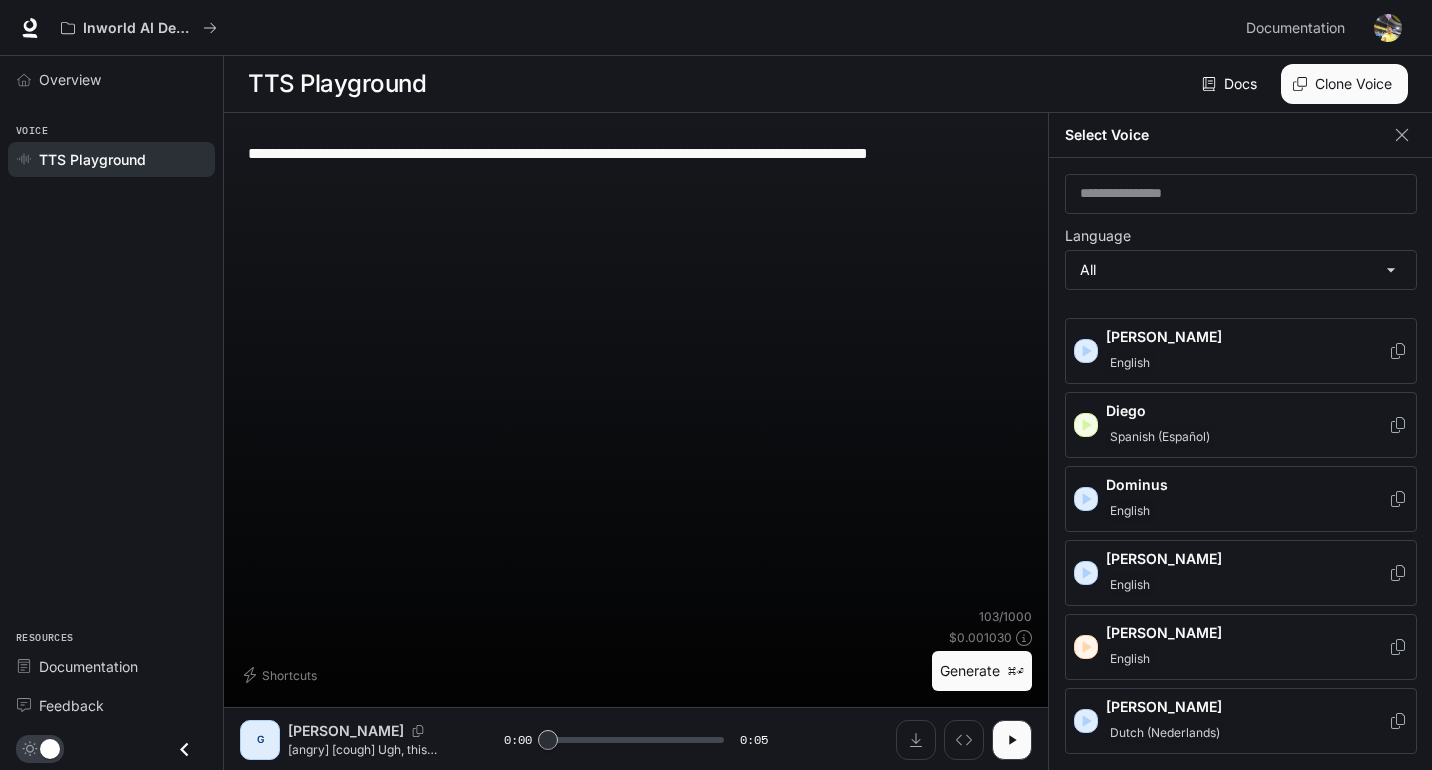 click on "English" at bounding box center (1247, 511) 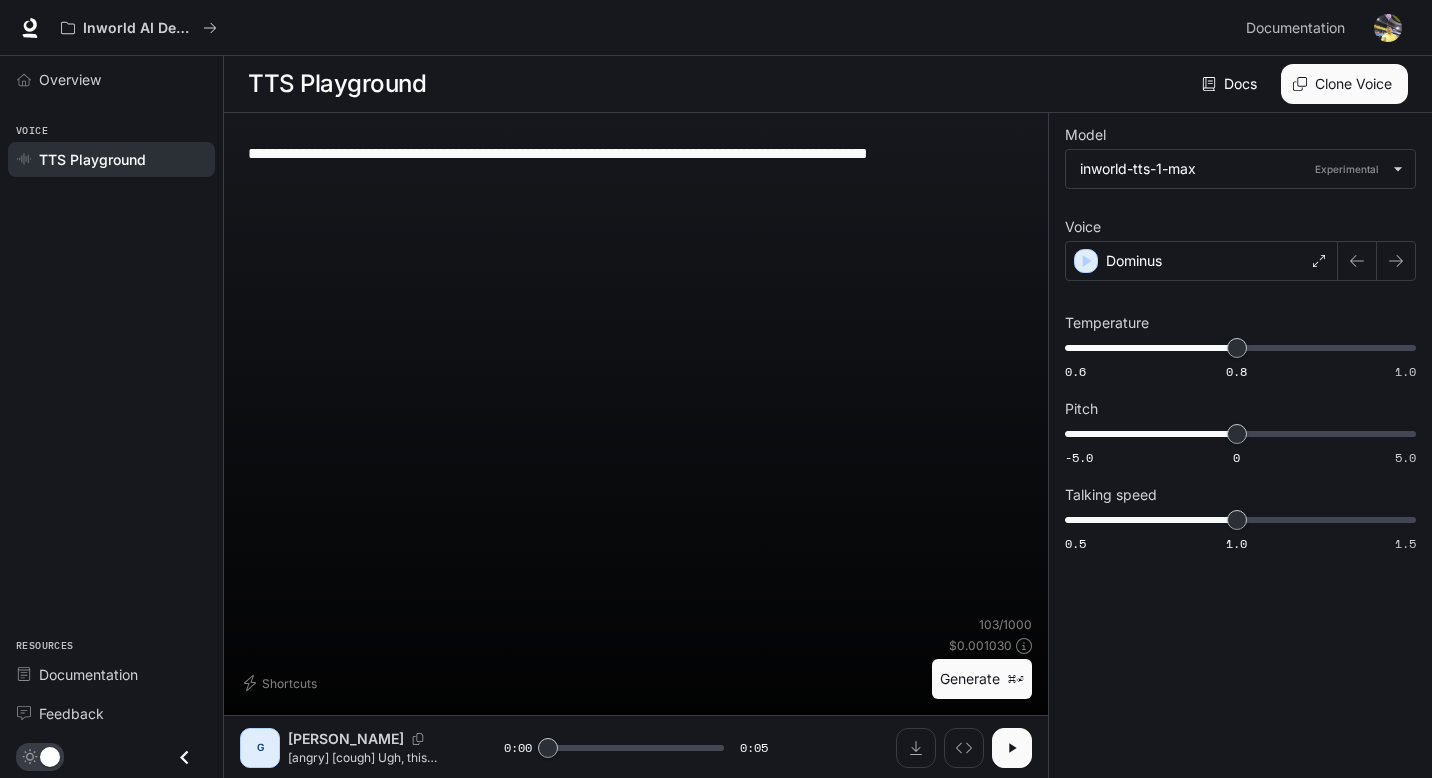 click 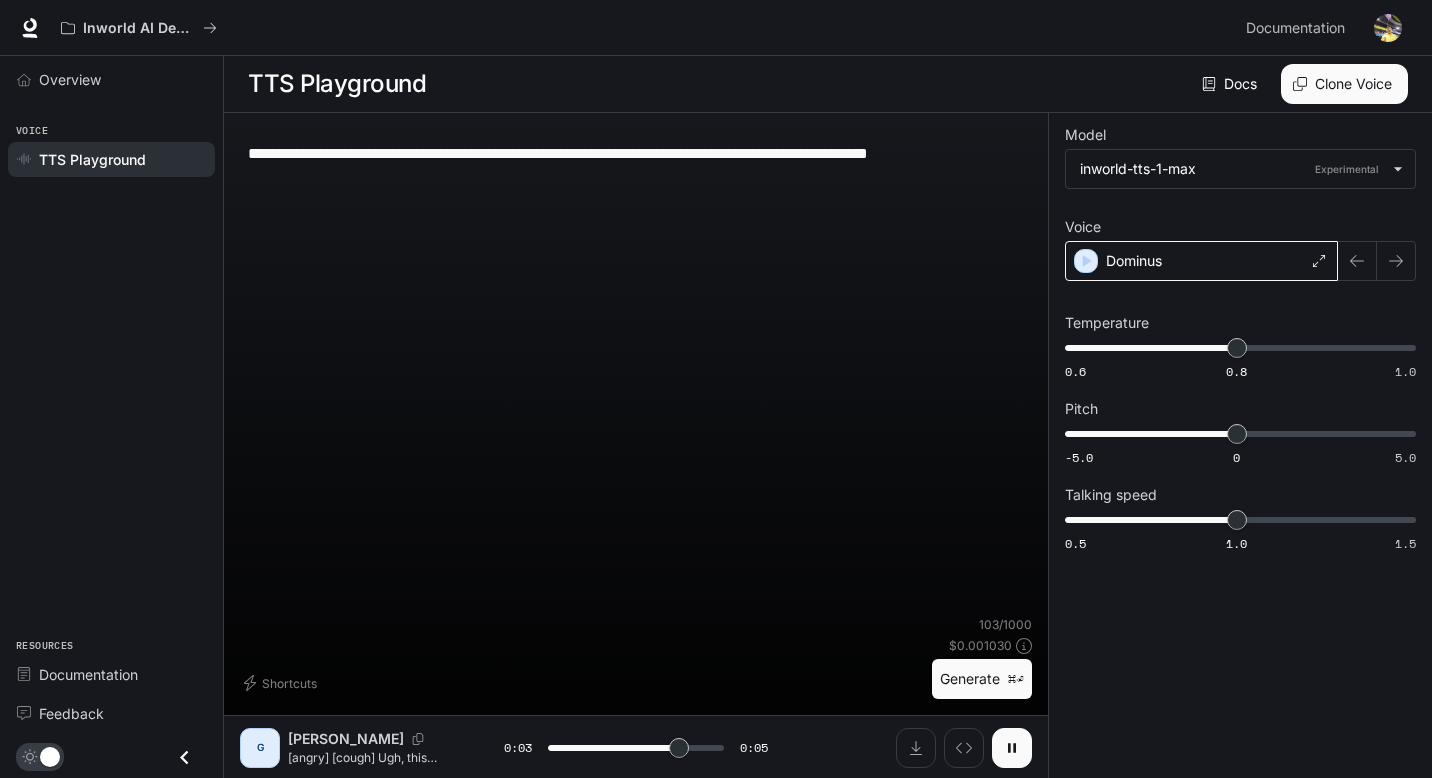 click on "Dominus" at bounding box center (1201, 261) 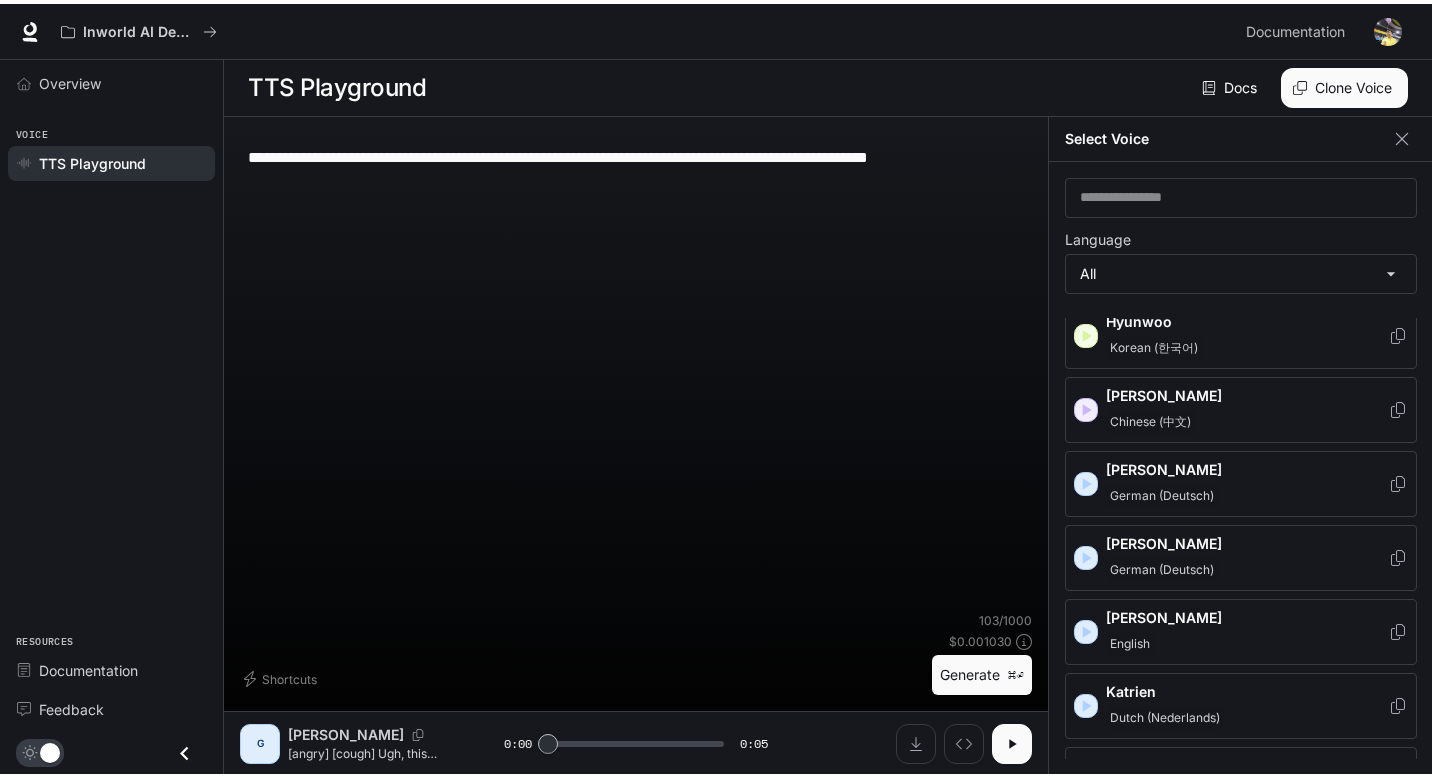 scroll, scrollTop: 1308, scrollLeft: 0, axis: vertical 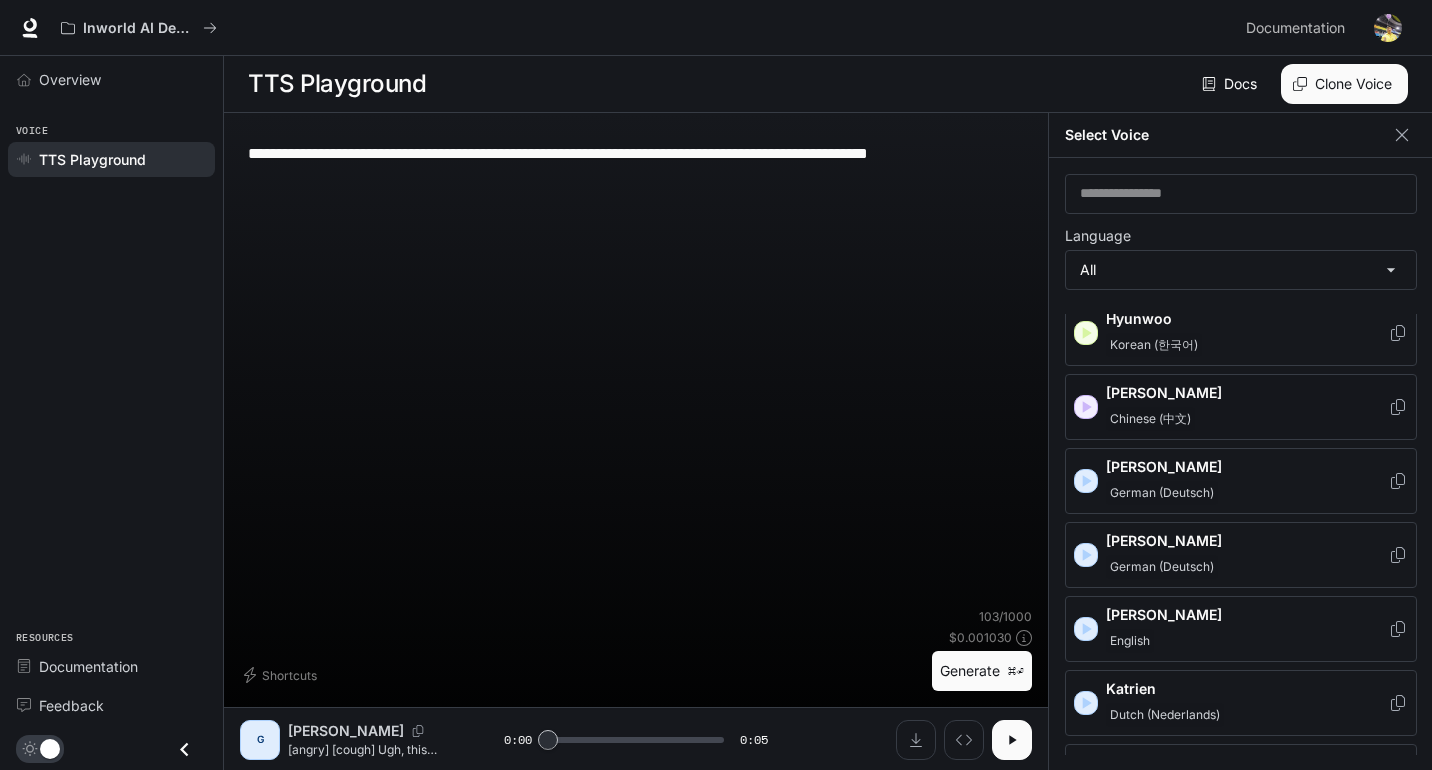 click on "Jing" at bounding box center (1247, 393) 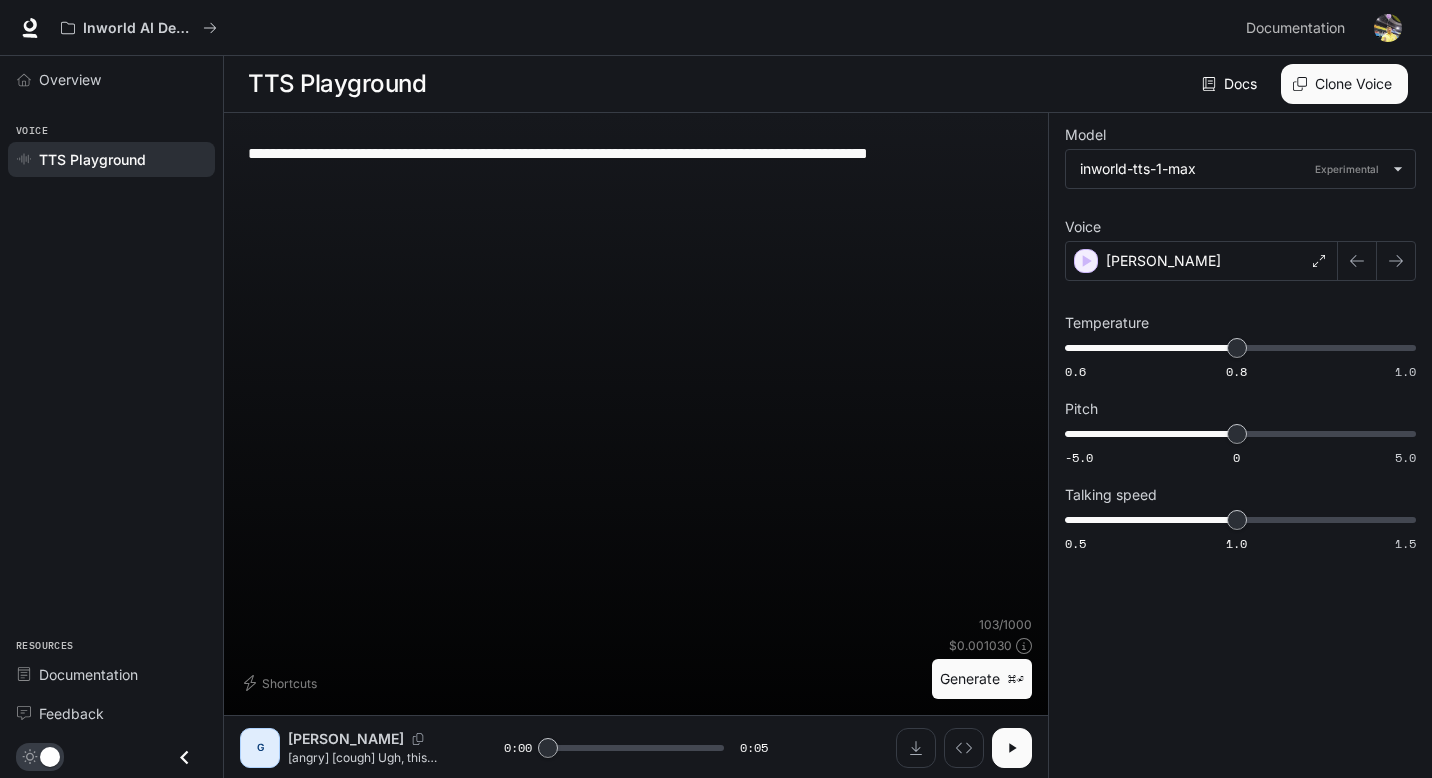 click on "Generate ⌘⏎" at bounding box center [982, 679] 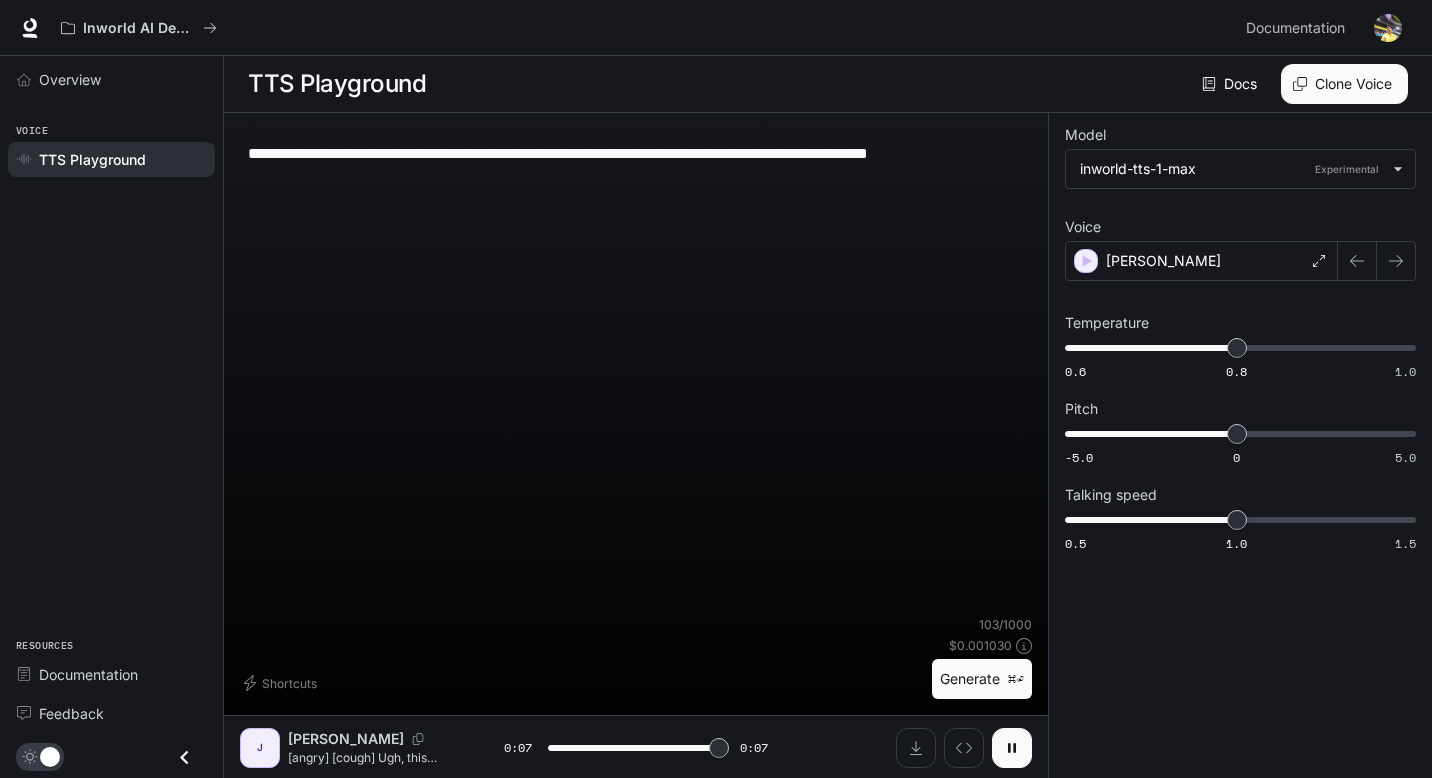 type on "*" 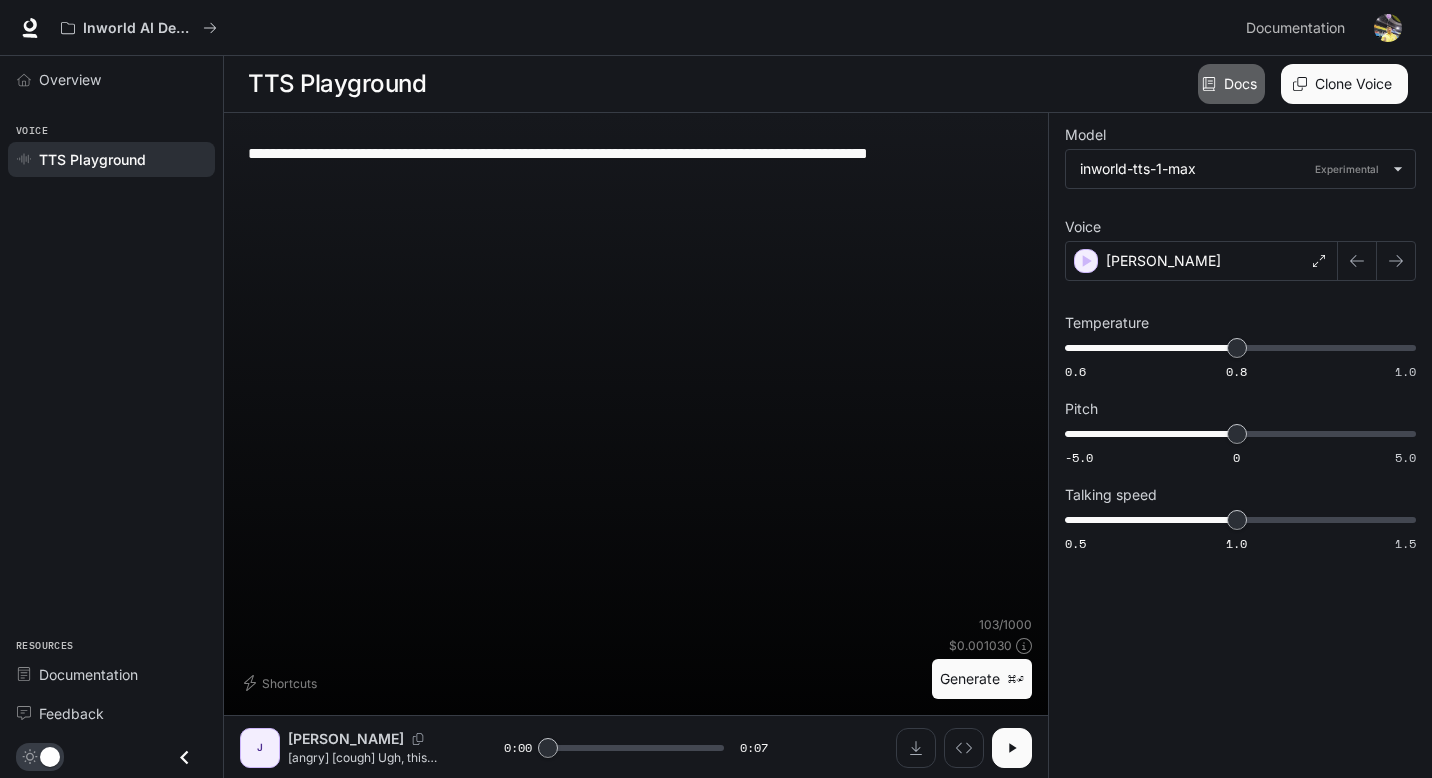 click on "Docs" at bounding box center [1231, 84] 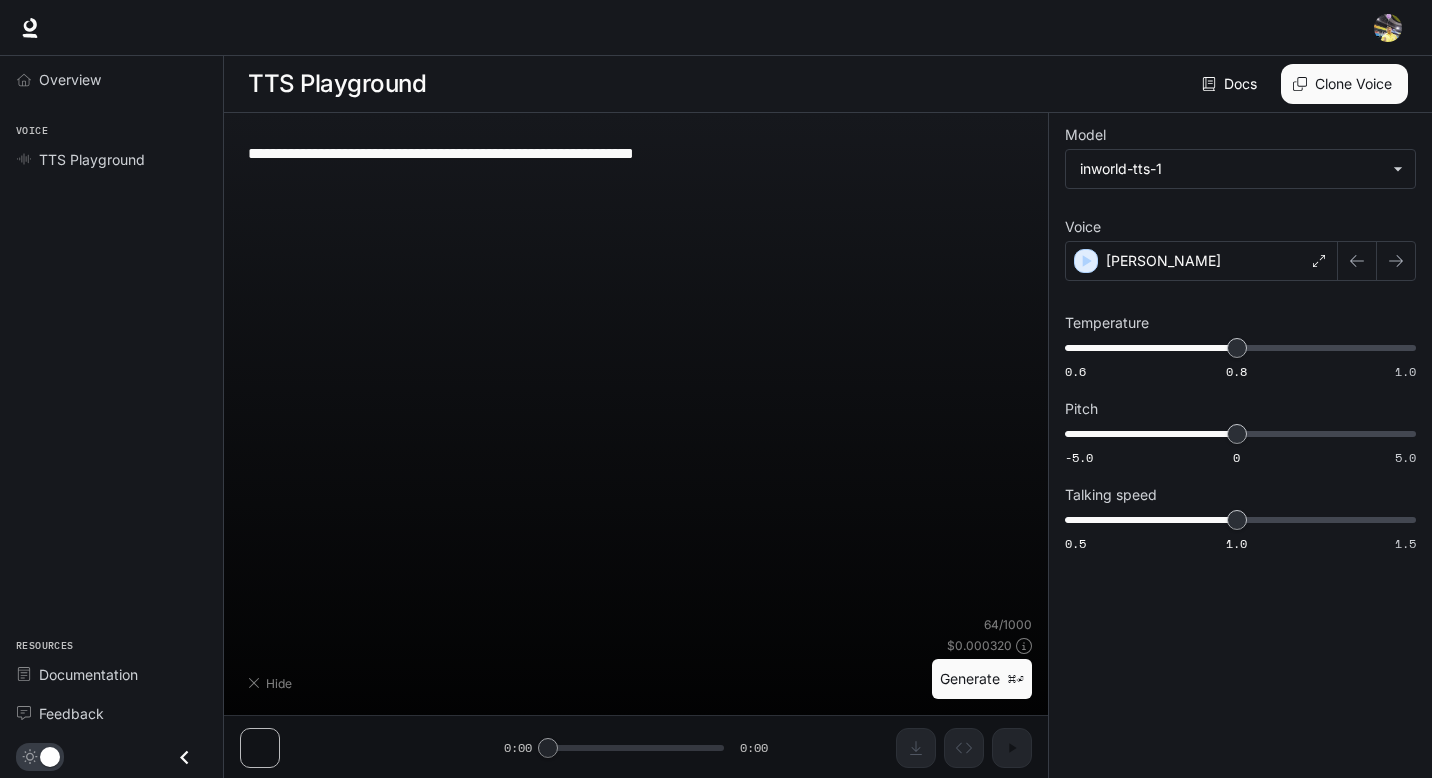 type on "**********" 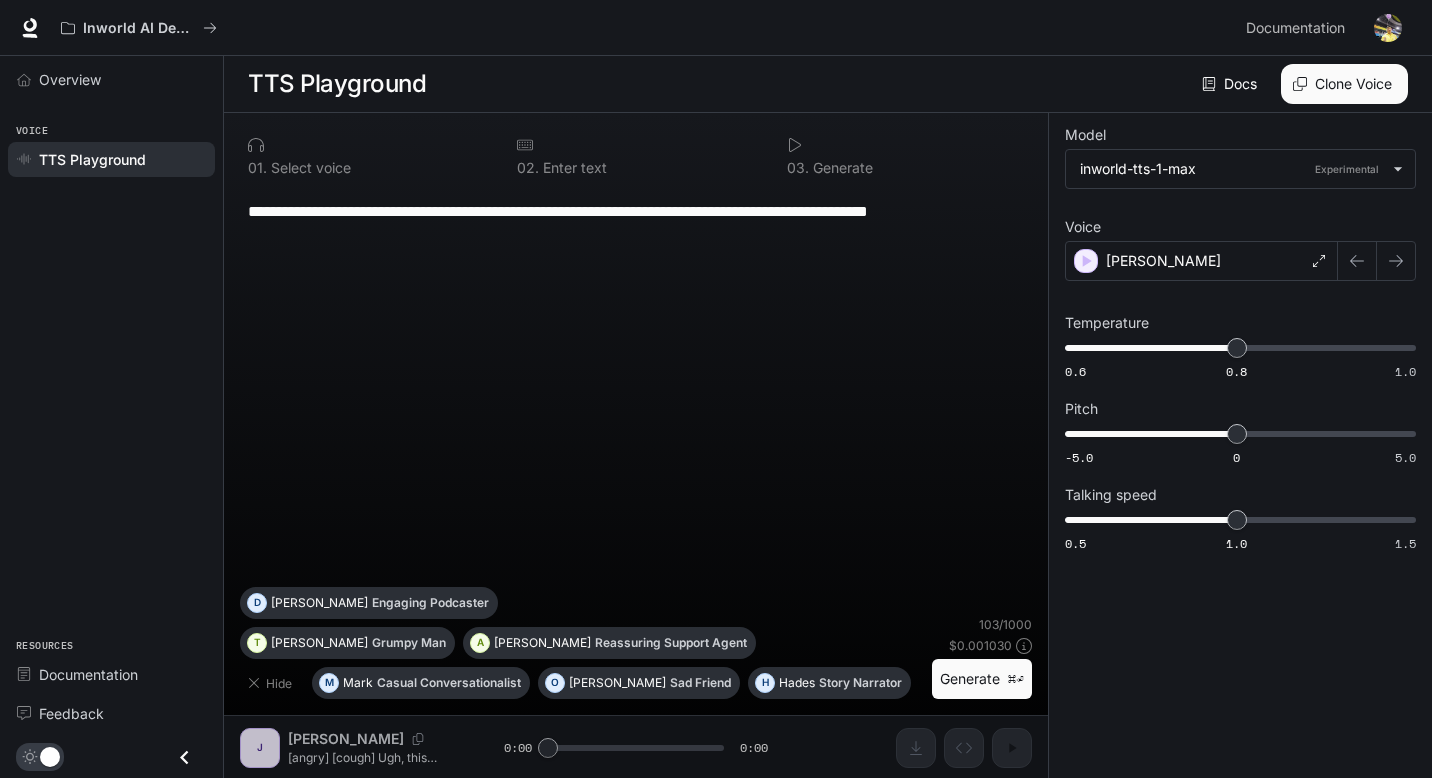 scroll, scrollTop: 1, scrollLeft: 0, axis: vertical 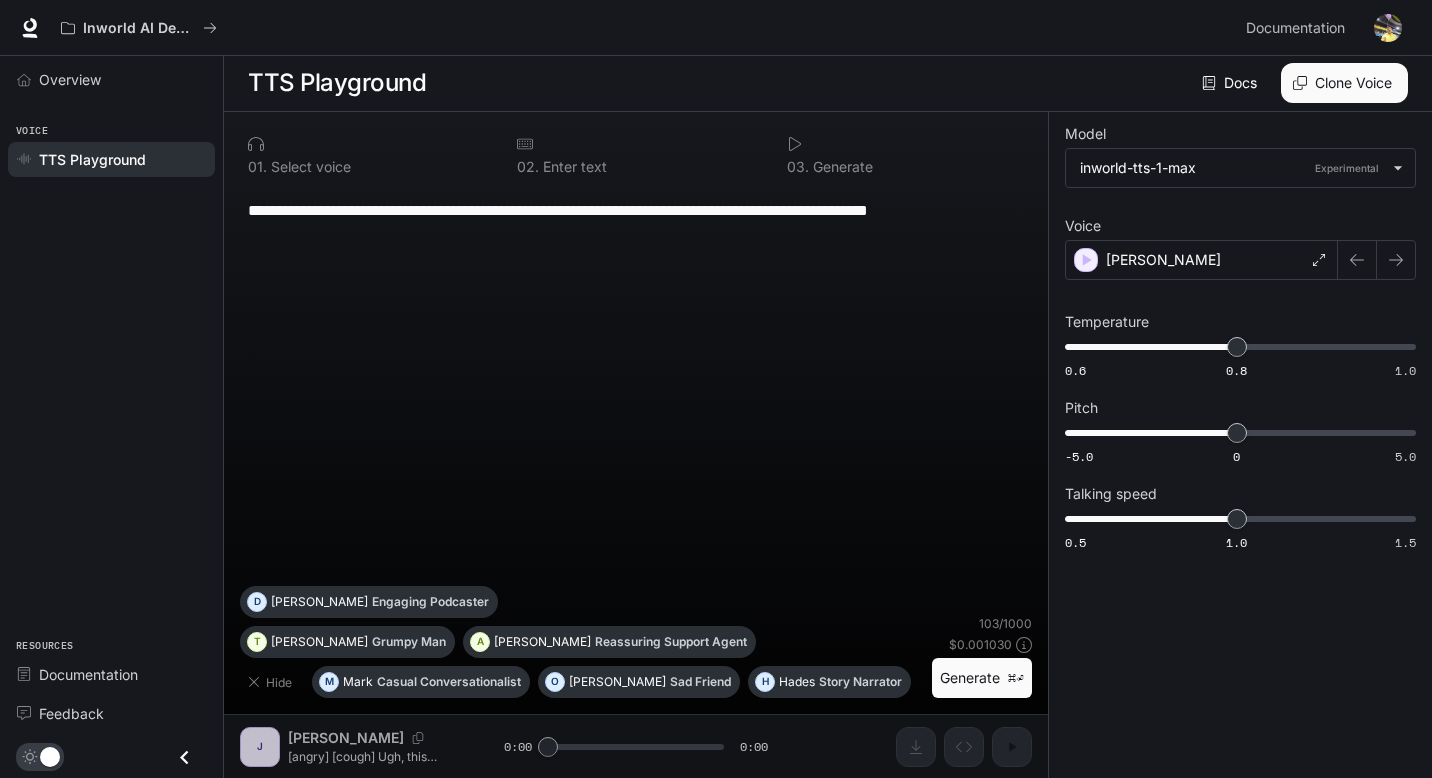 click on "**********" at bounding box center (636, 386) 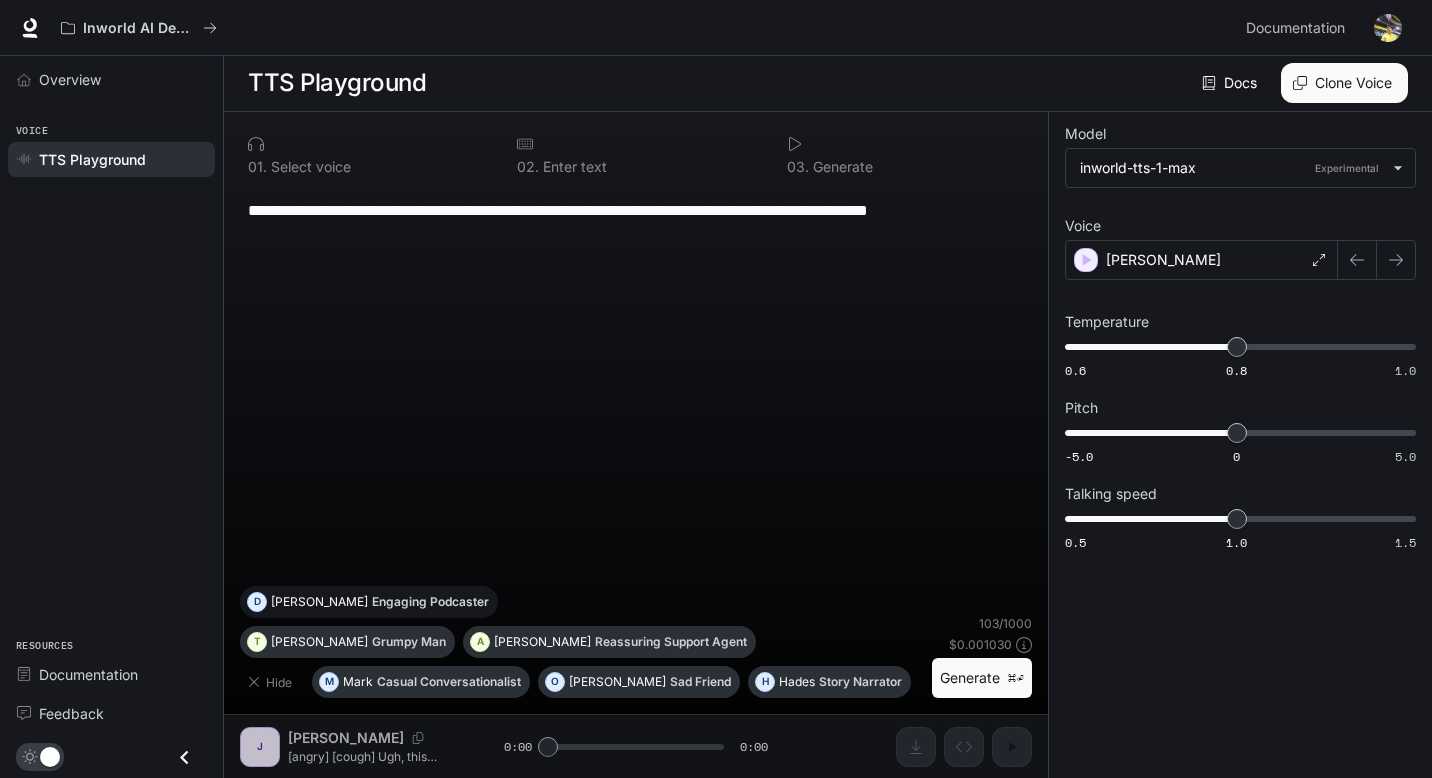click on "Dennis" at bounding box center (319, 602) 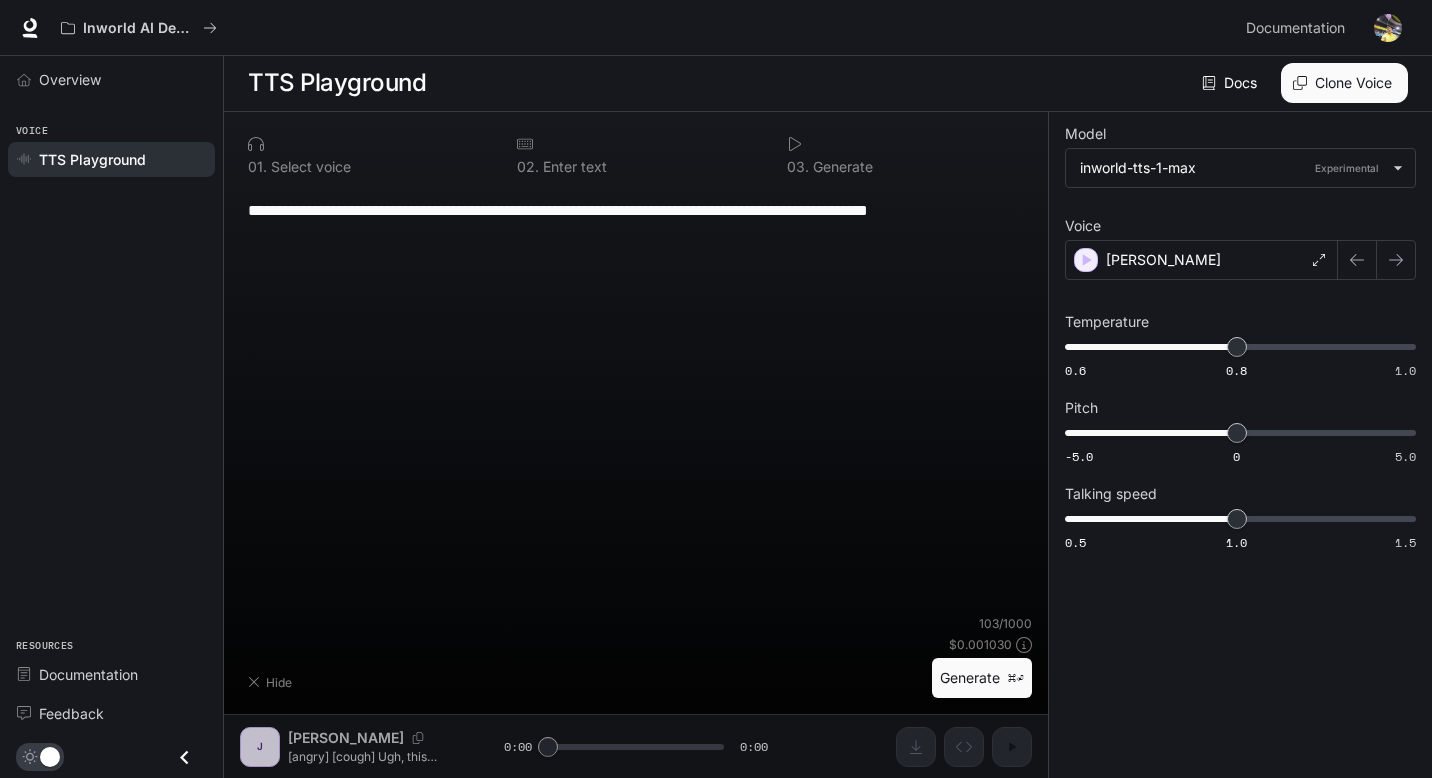 type on "**********" 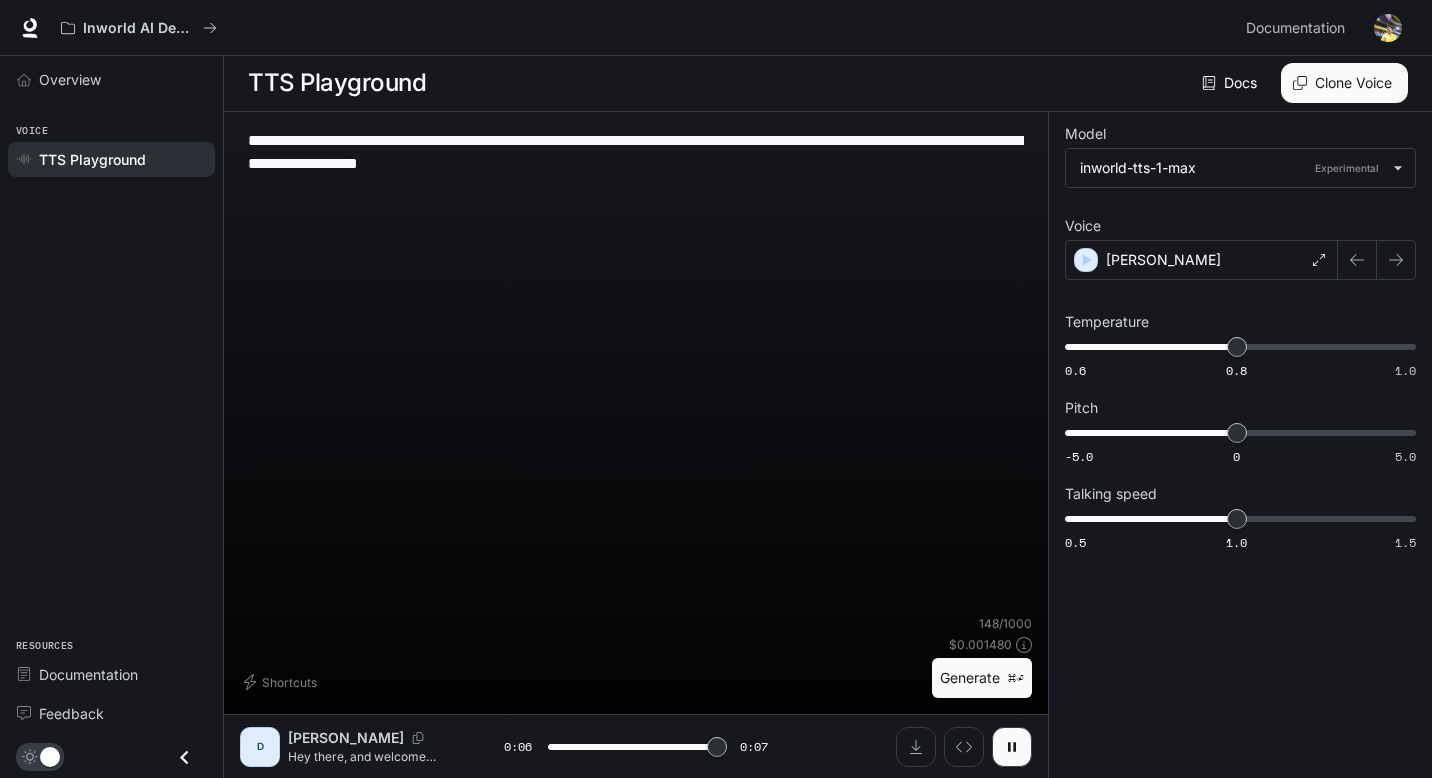 type on "*" 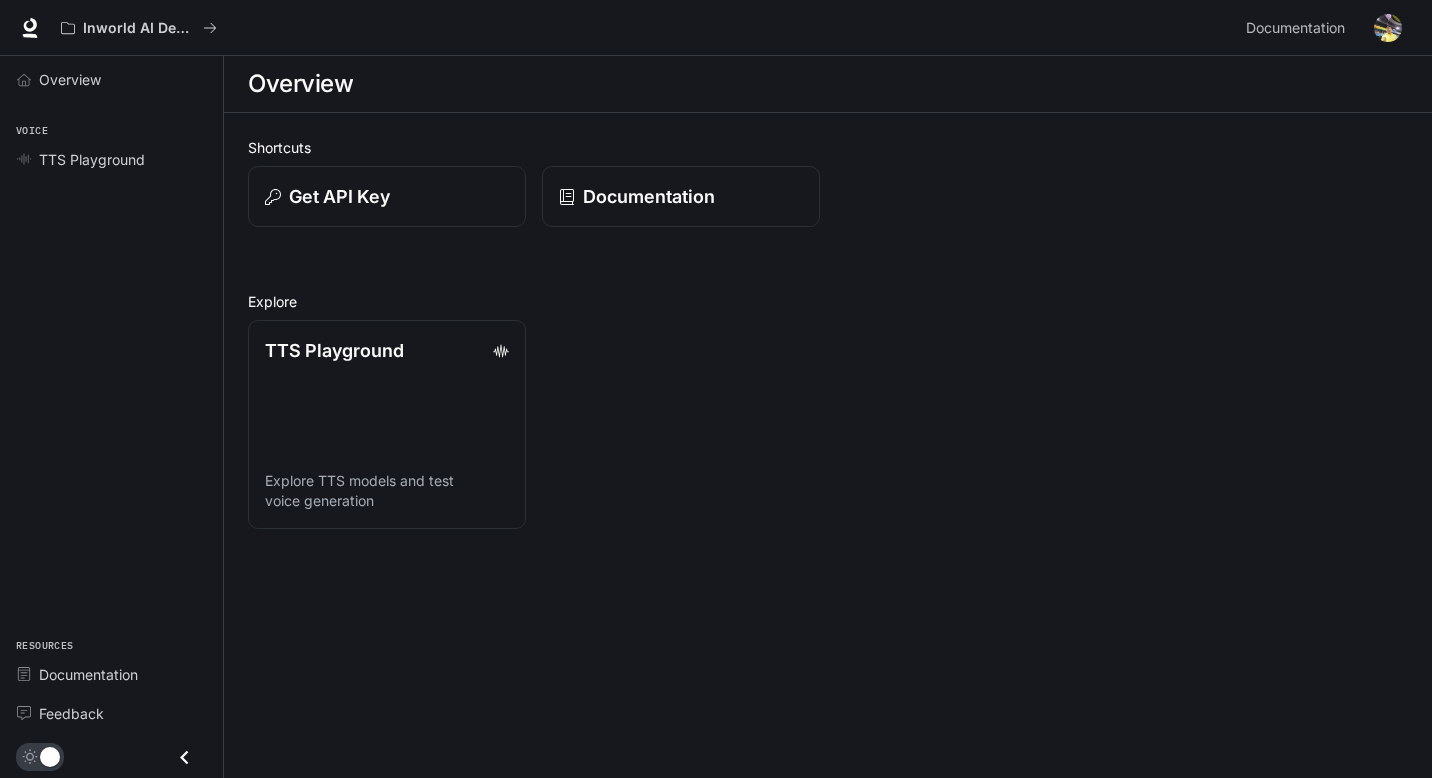 scroll, scrollTop: 0, scrollLeft: 0, axis: both 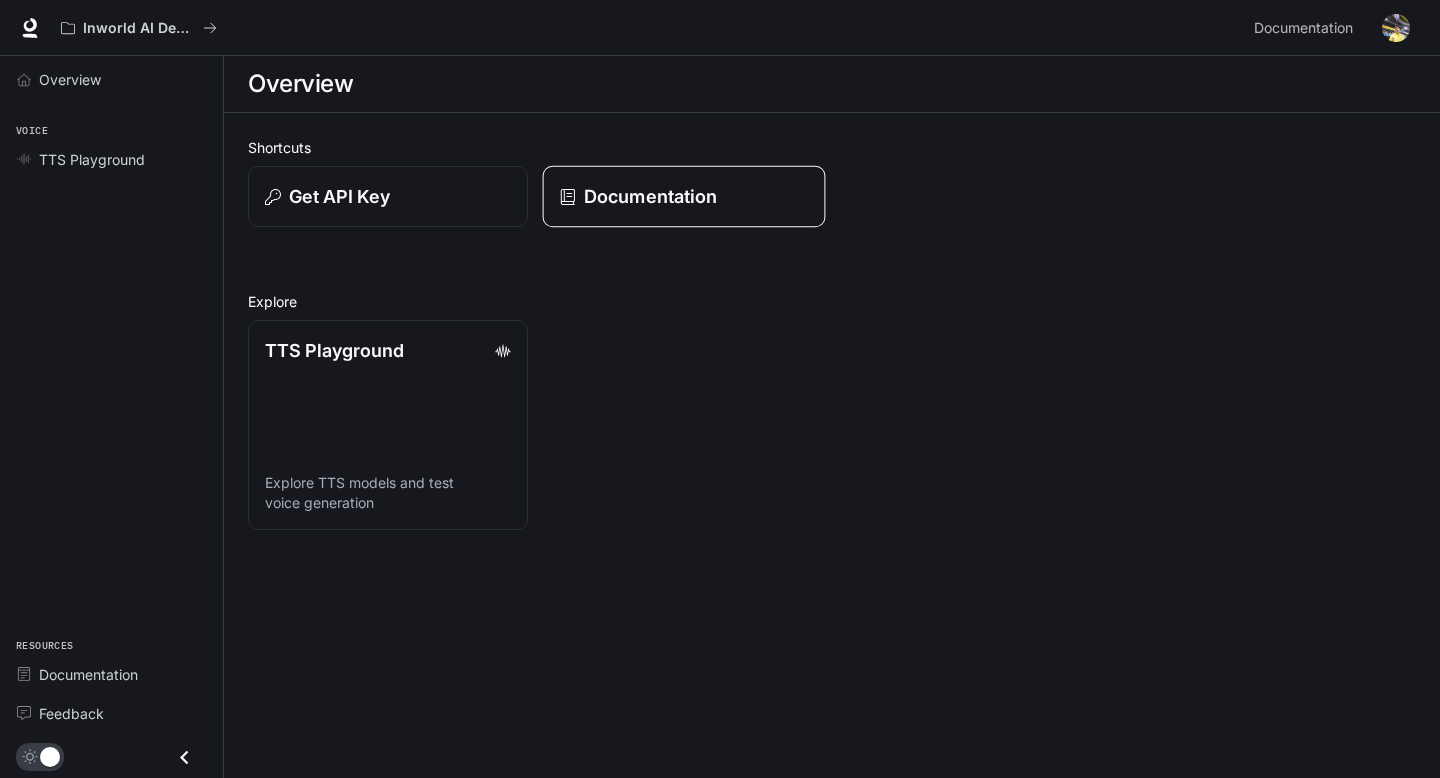 click on "Documentation" at bounding box center [650, 196] 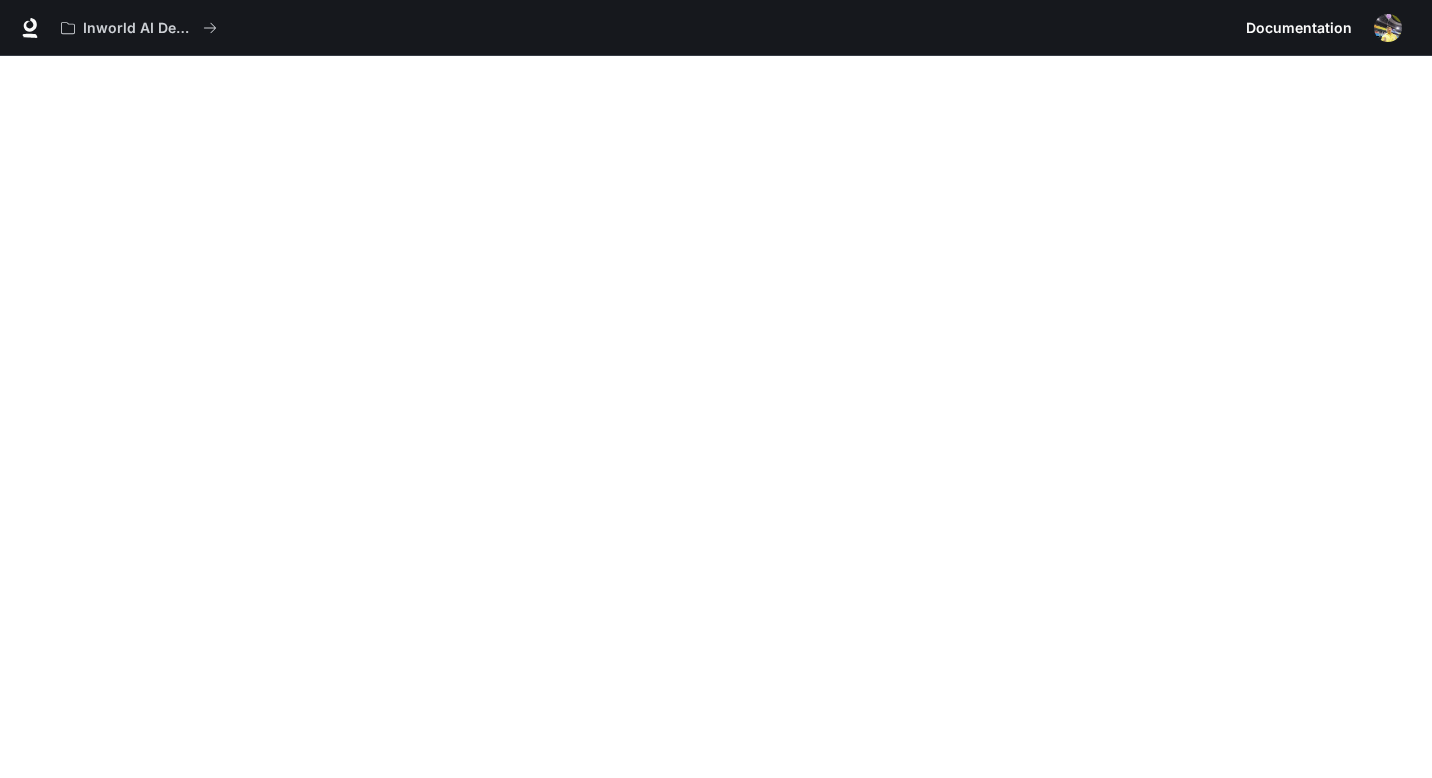 scroll, scrollTop: 56, scrollLeft: 0, axis: vertical 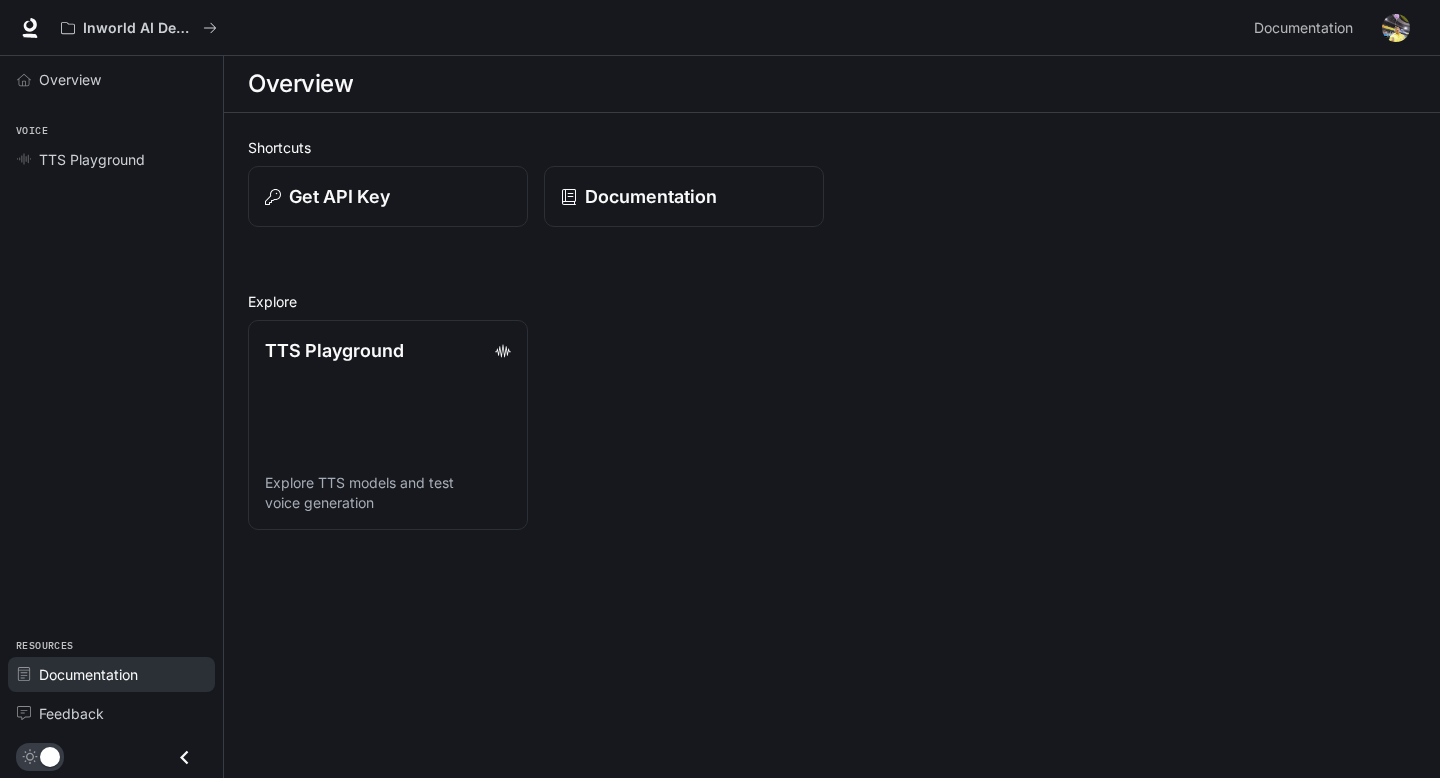 click on "Documentation" at bounding box center [88, 674] 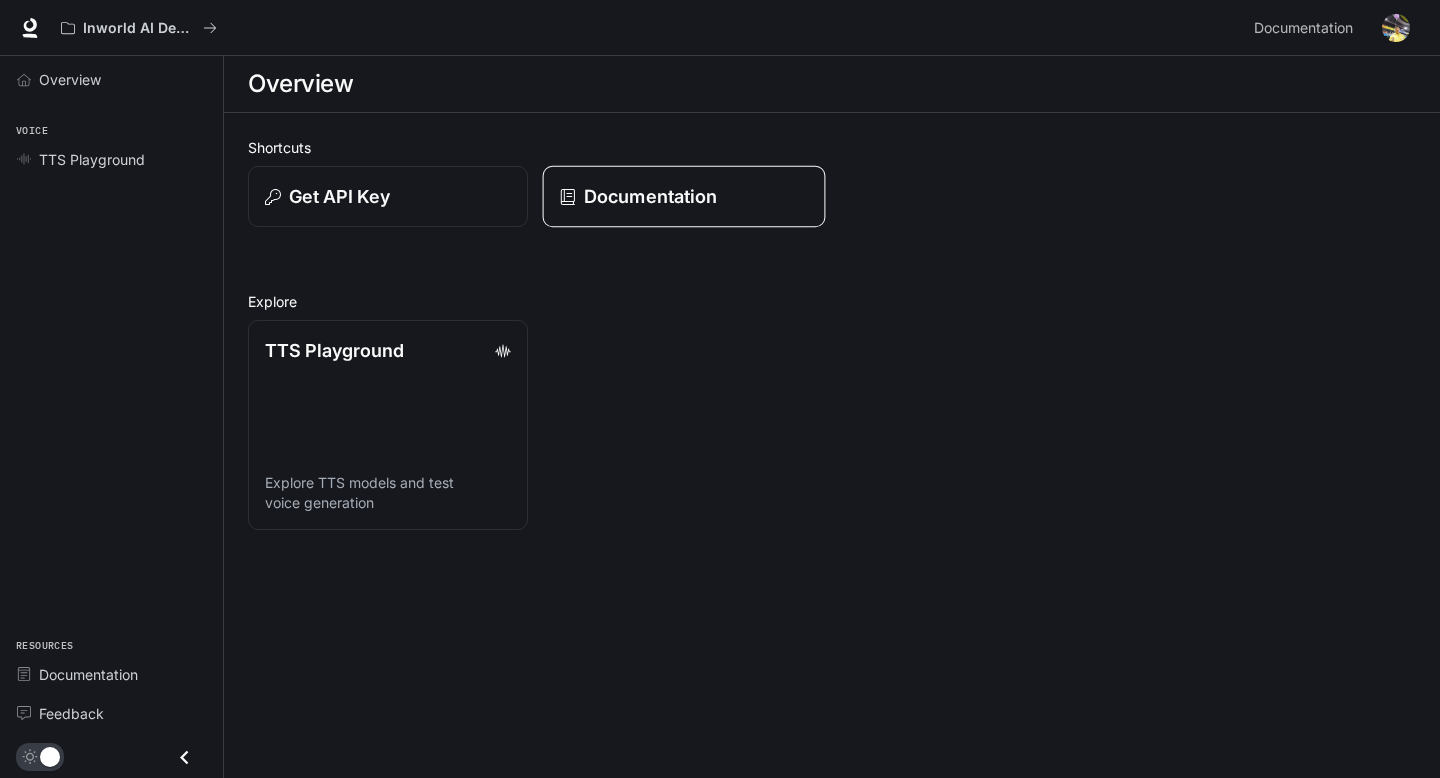 click on "Documentation" at bounding box center [684, 197] 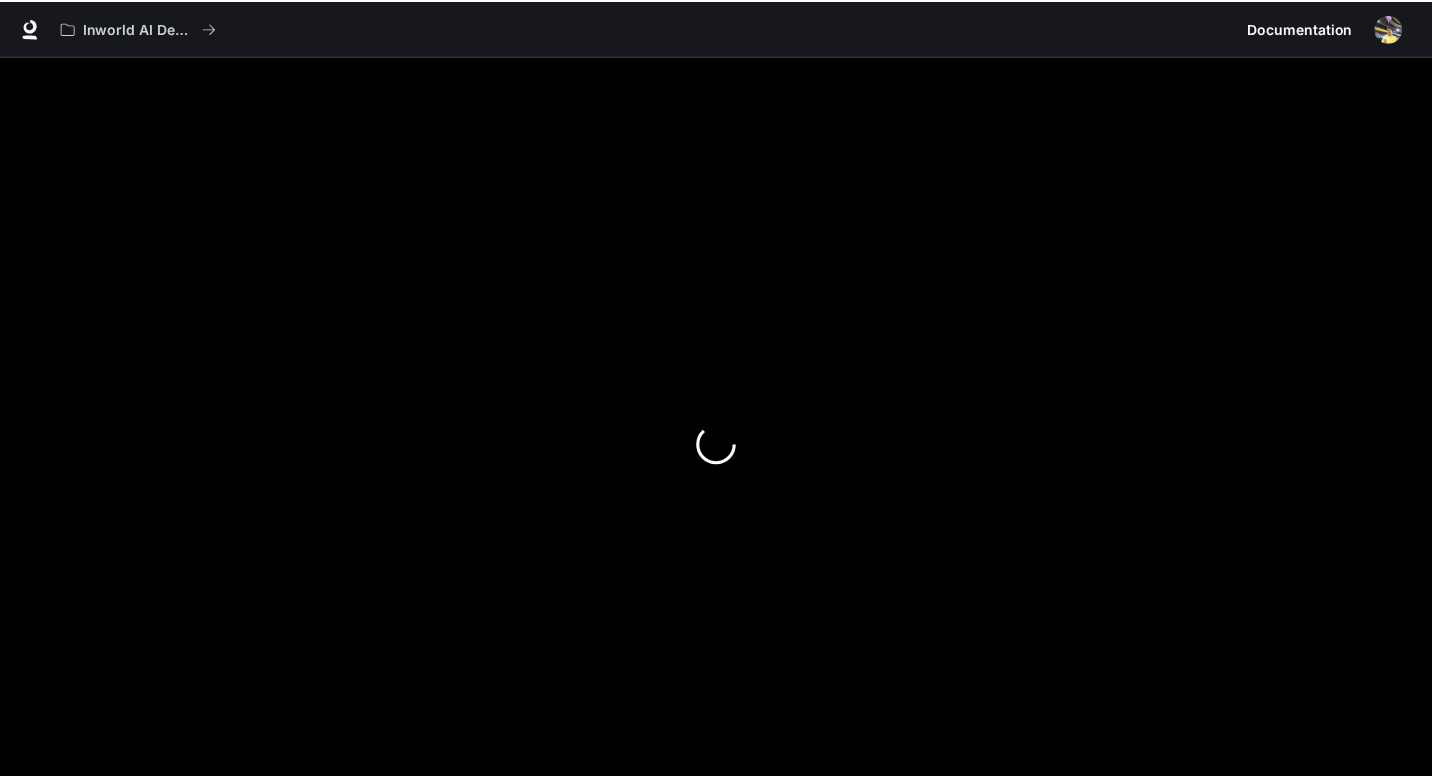 scroll, scrollTop: 0, scrollLeft: 0, axis: both 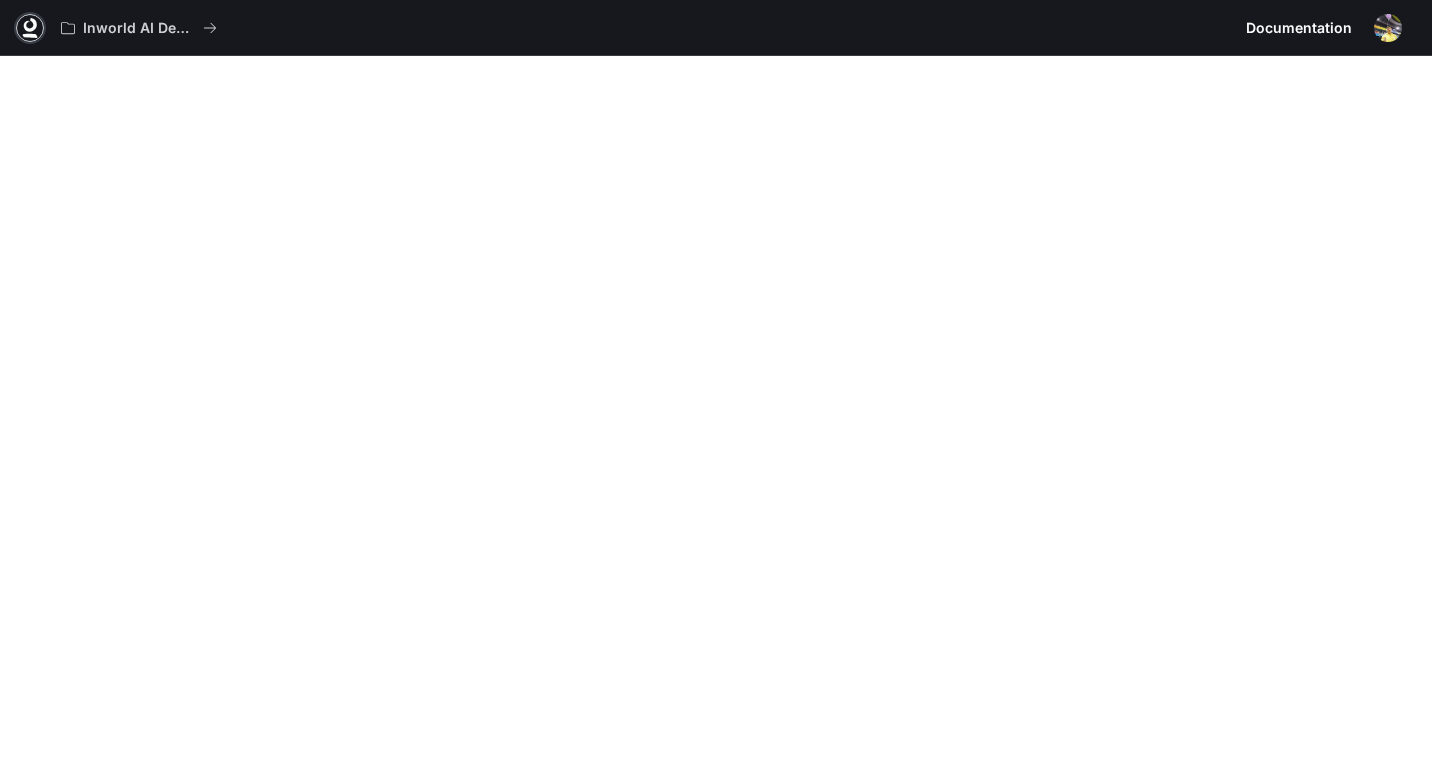 click 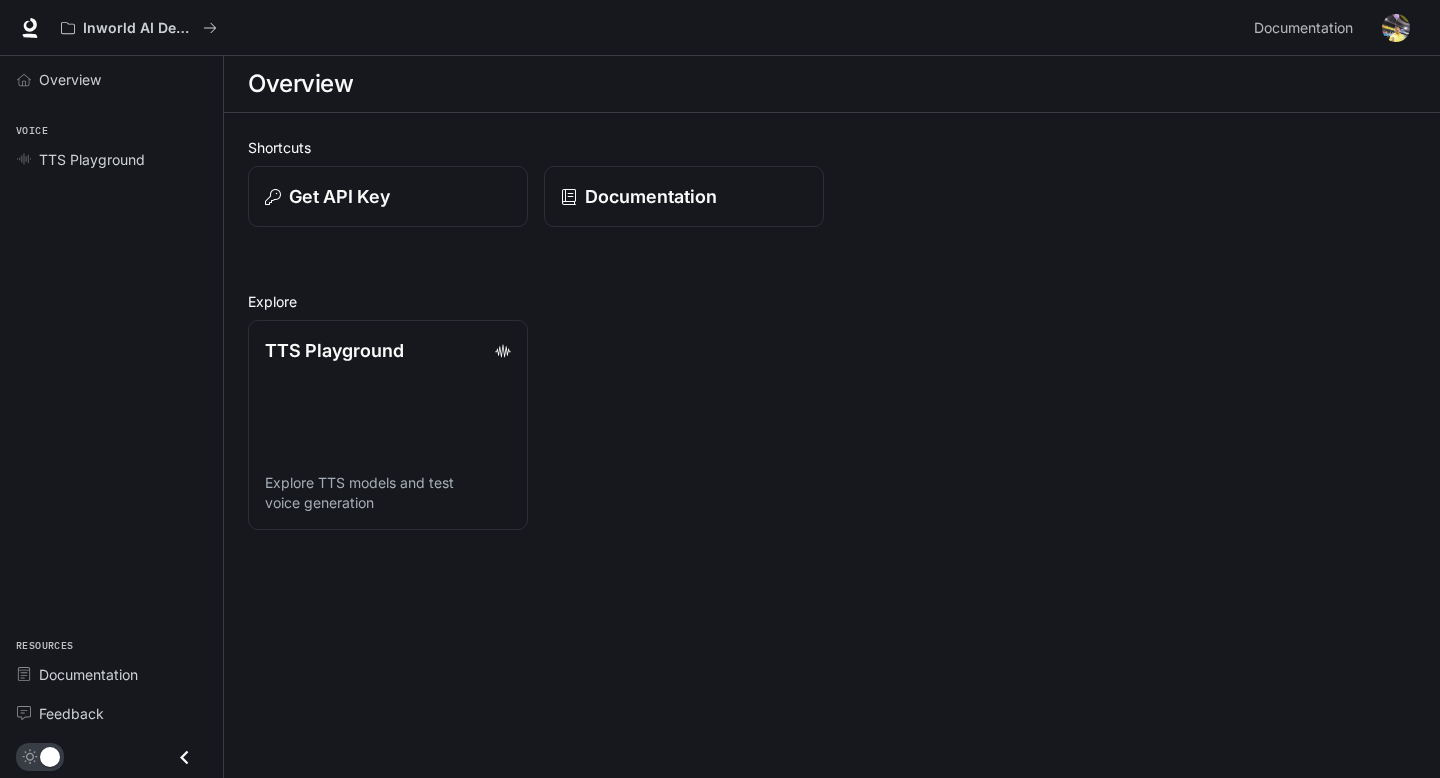 scroll, scrollTop: 0, scrollLeft: 0, axis: both 